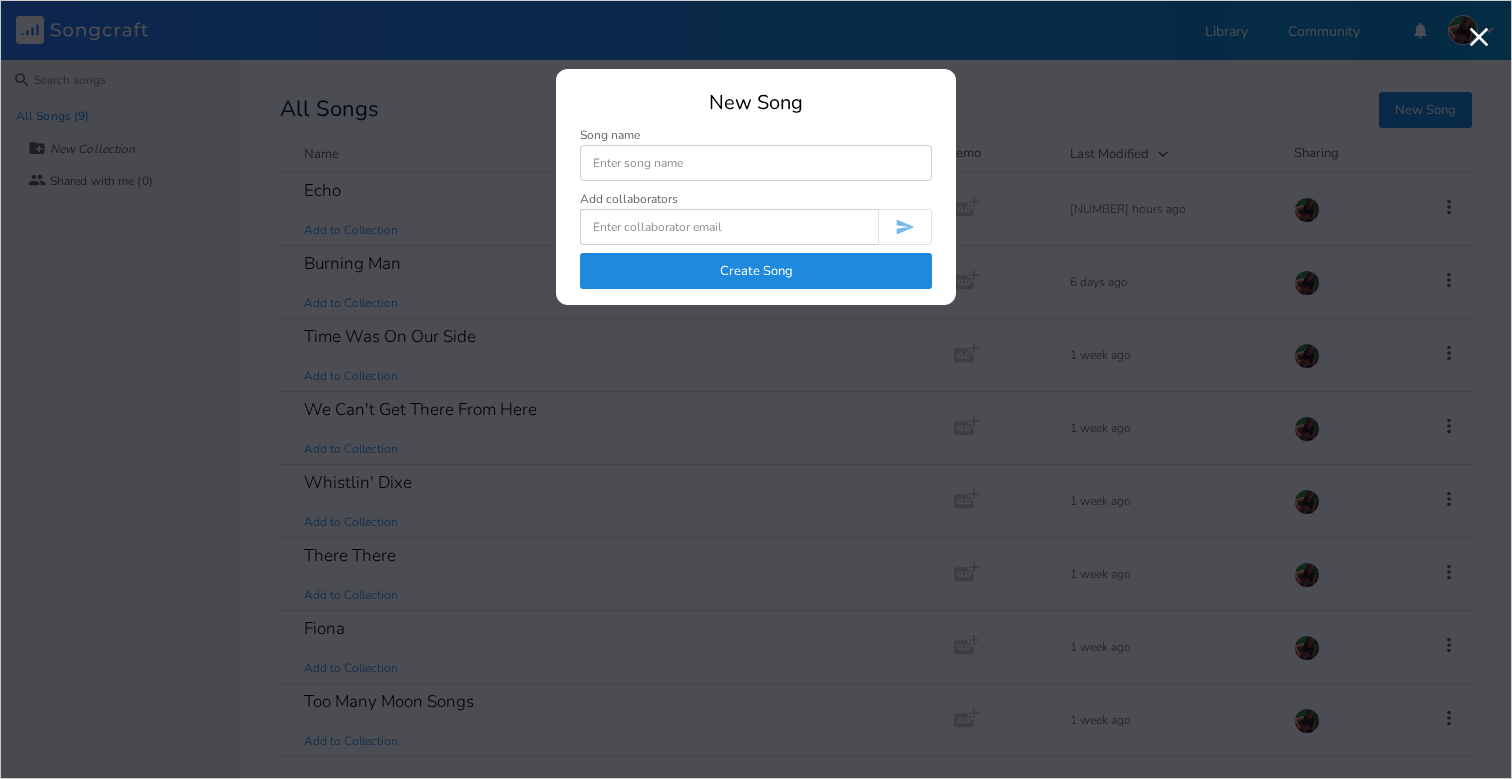 scroll, scrollTop: 0, scrollLeft: 0, axis: both 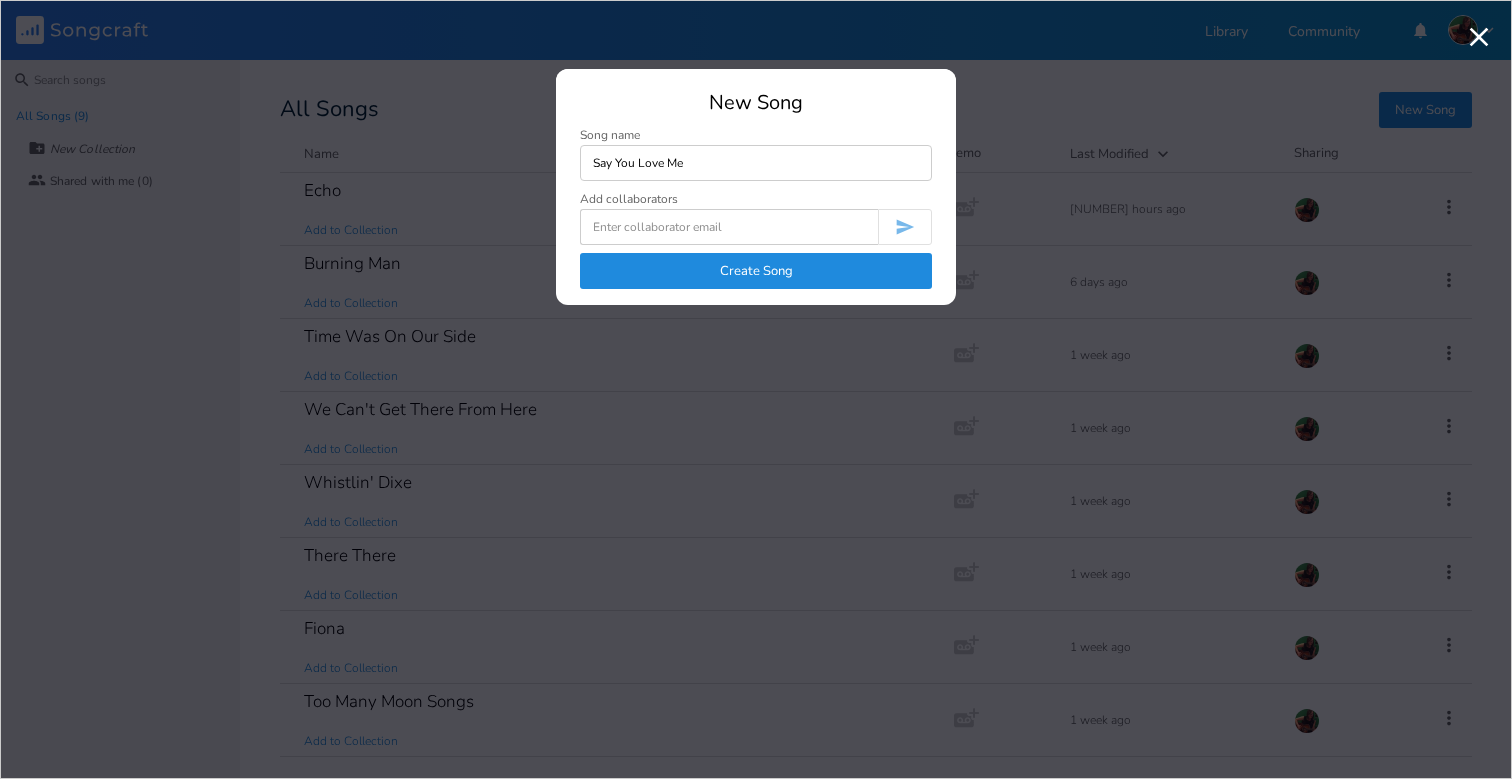 type on "Say You Love Me" 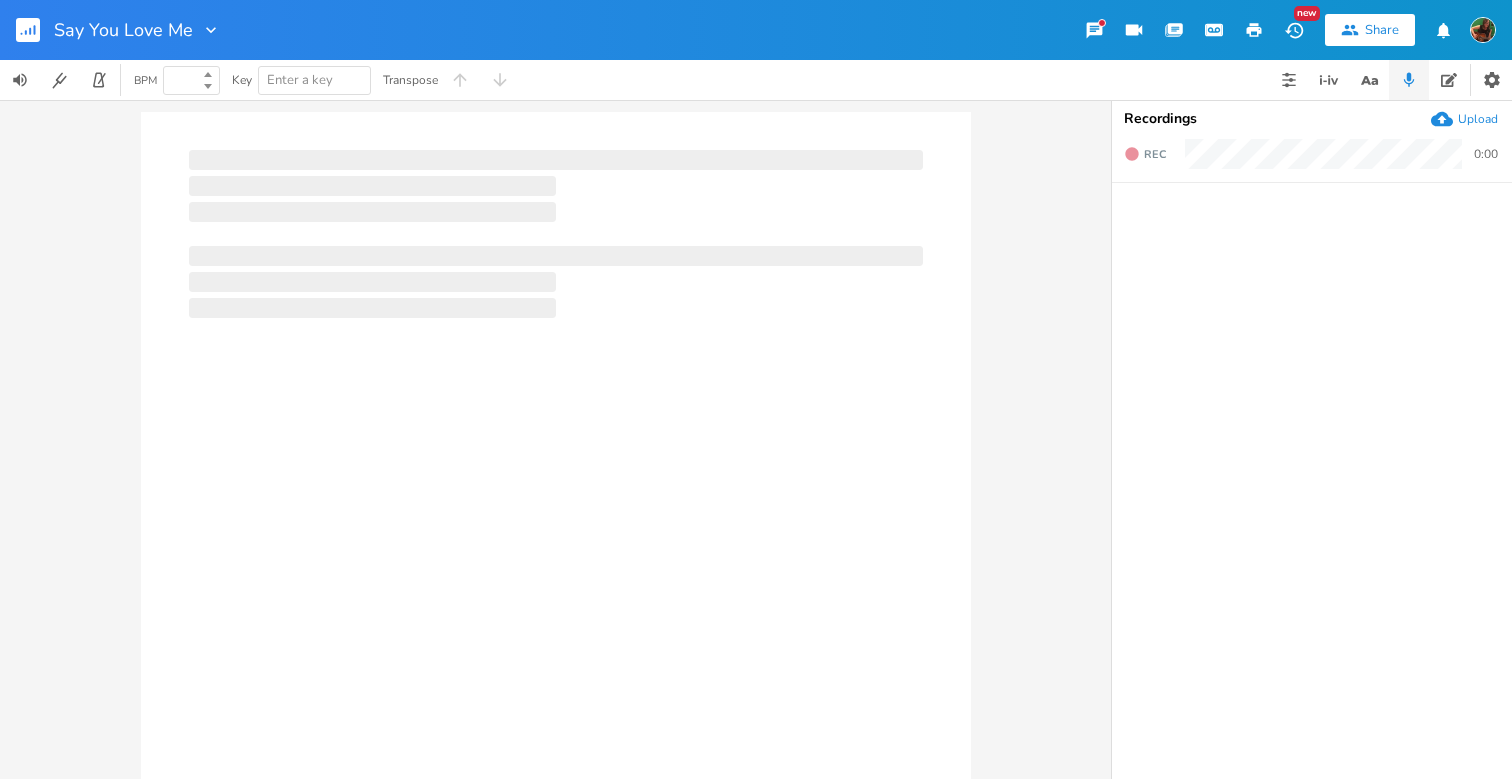 type on "100" 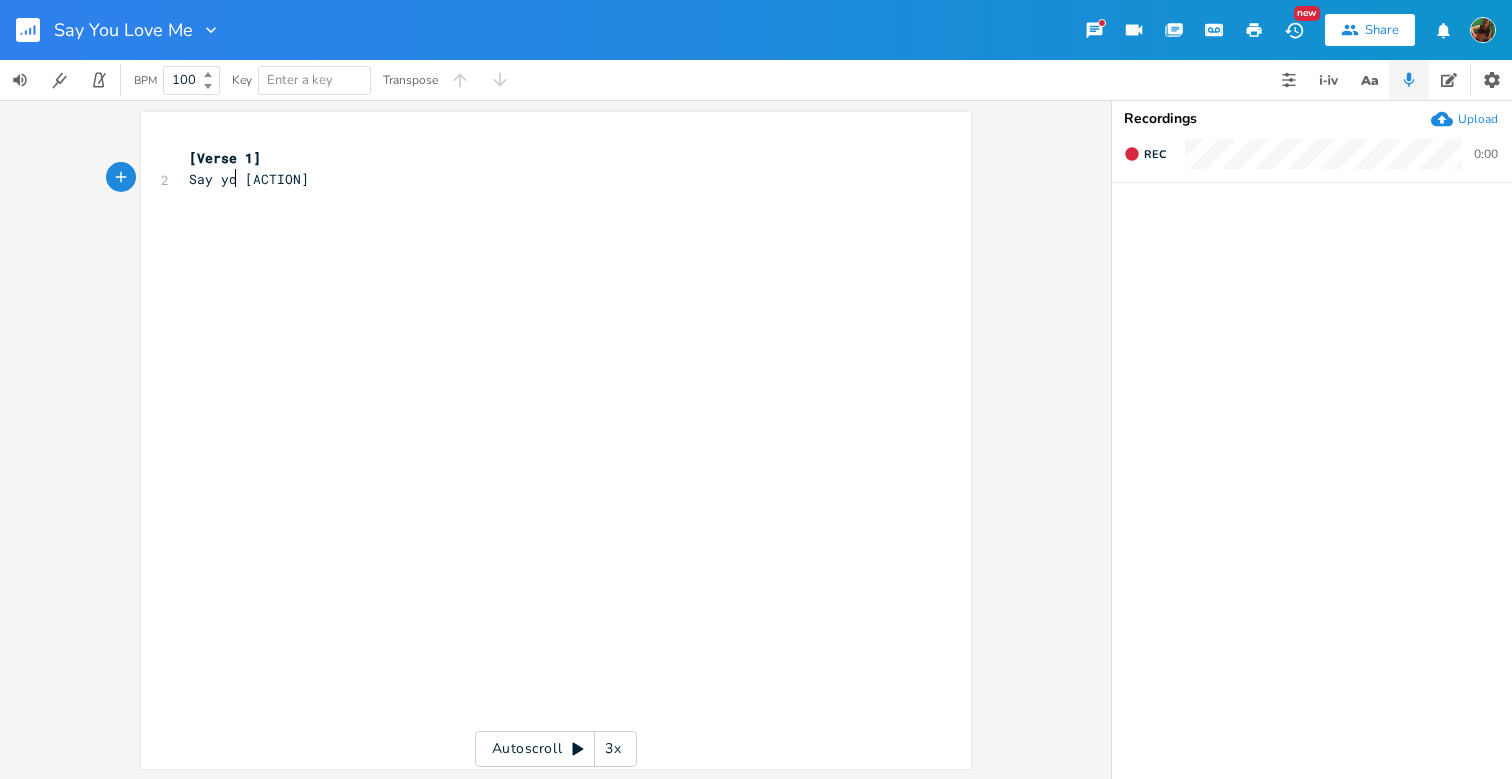 scroll, scrollTop: 0, scrollLeft: 39, axis: horizontal 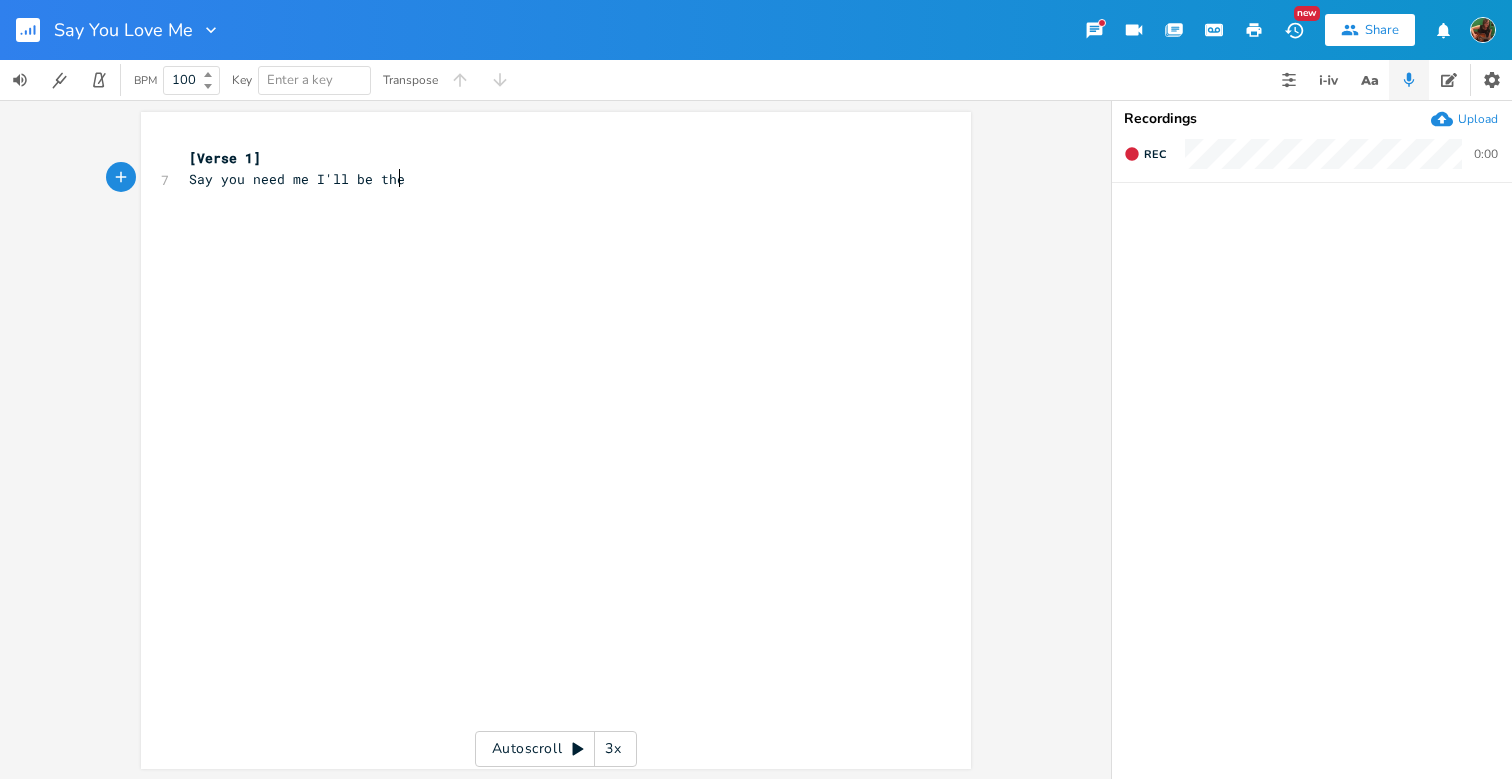 type on "Say you need me I'll be there" 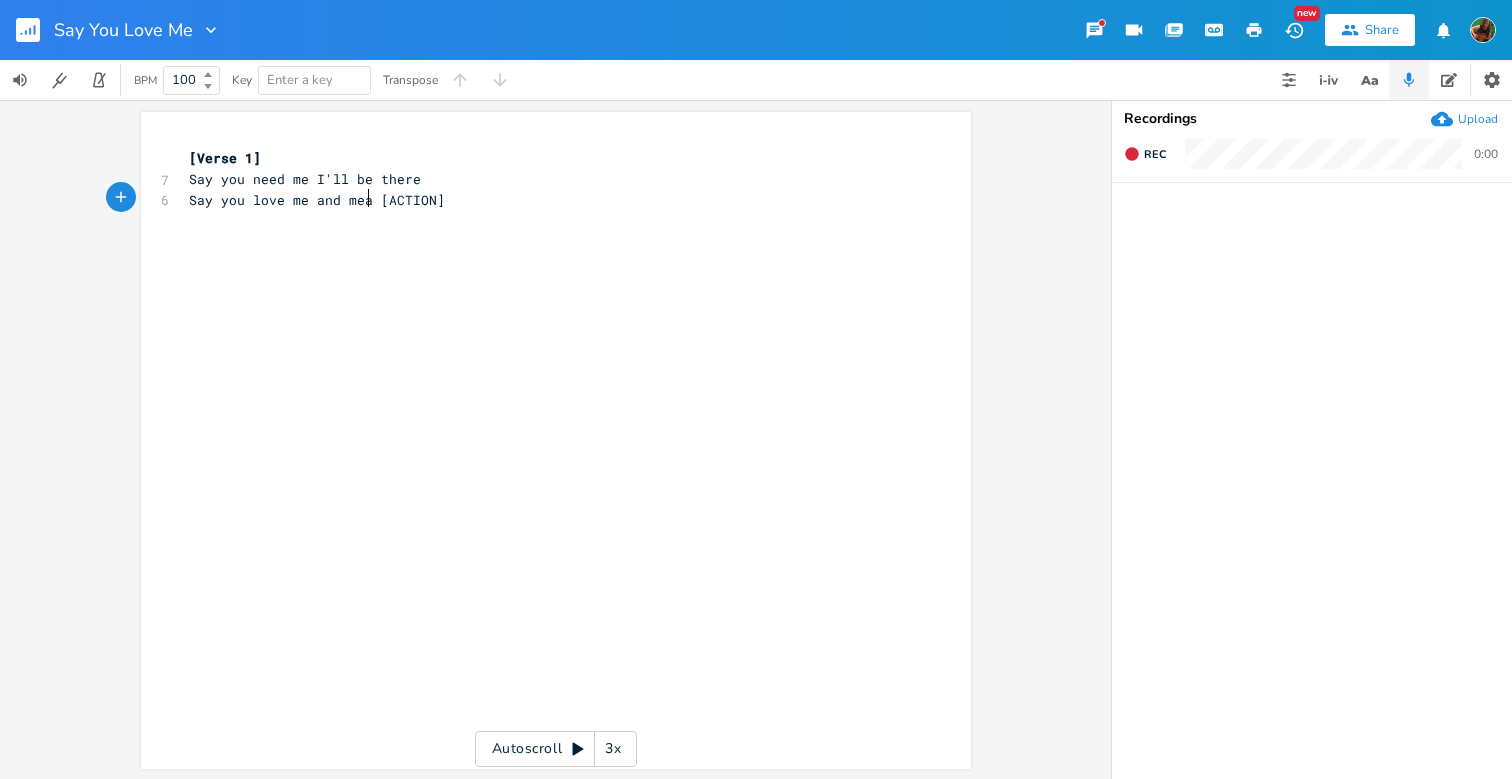 scroll, scrollTop: 0, scrollLeft: 131, axis: horizontal 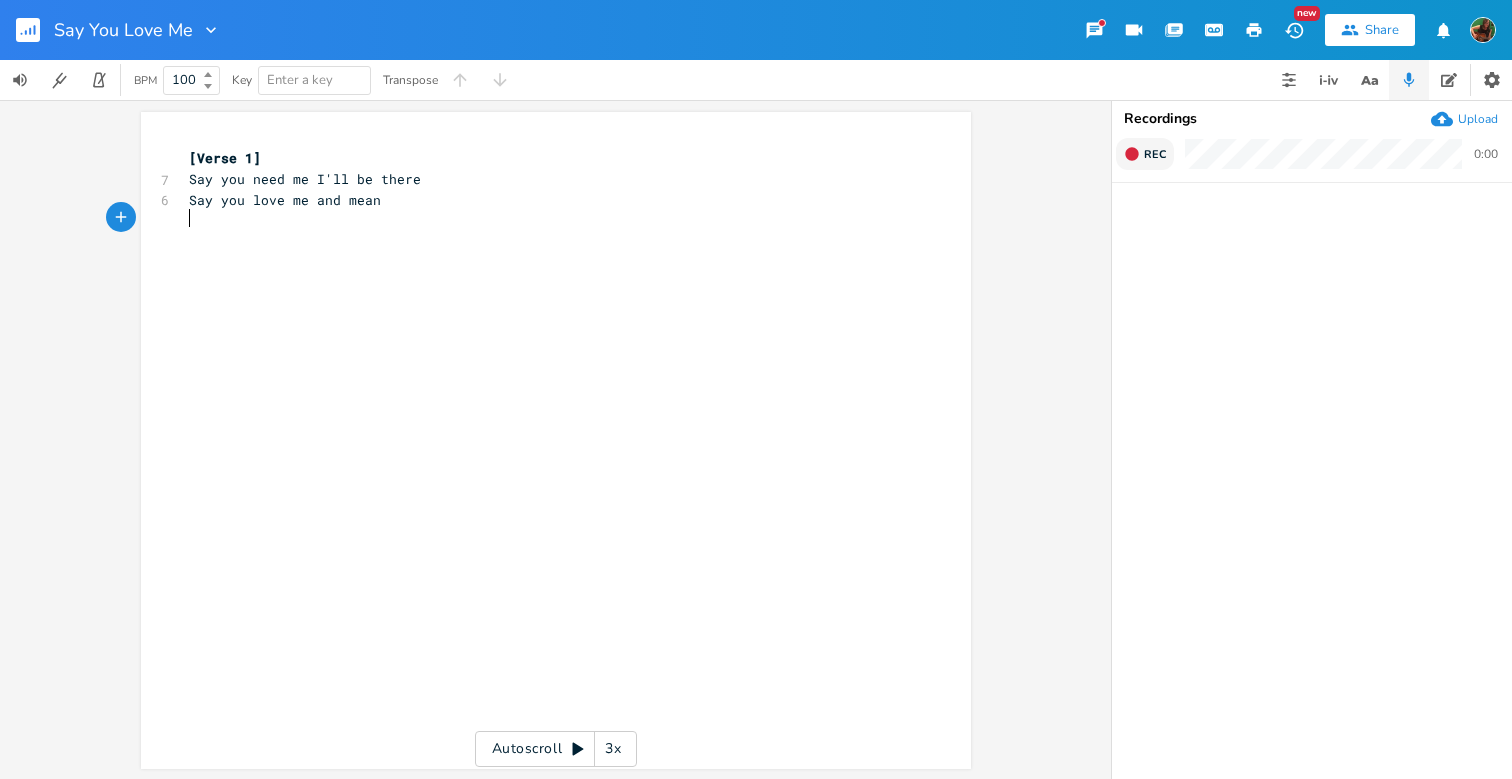 click 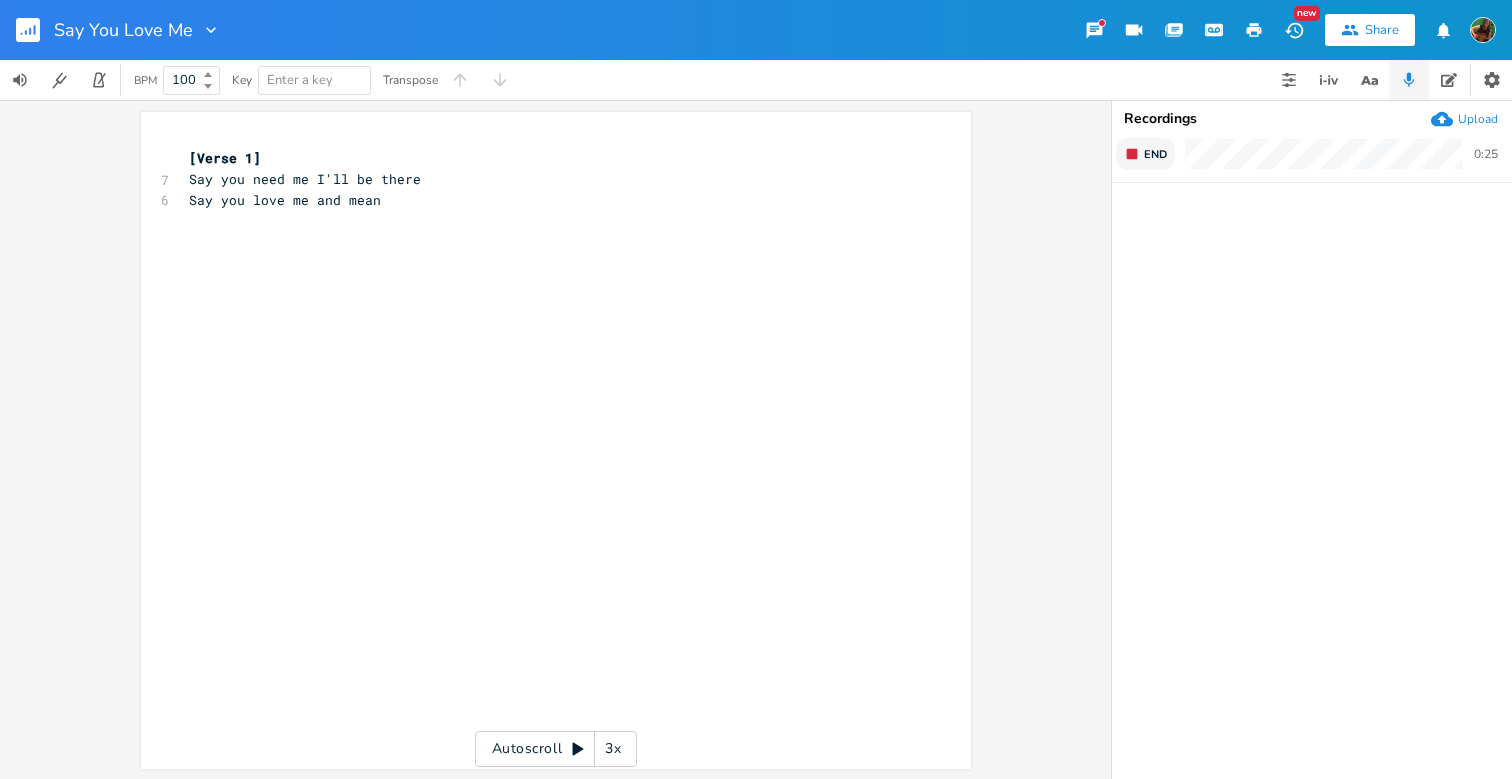 click 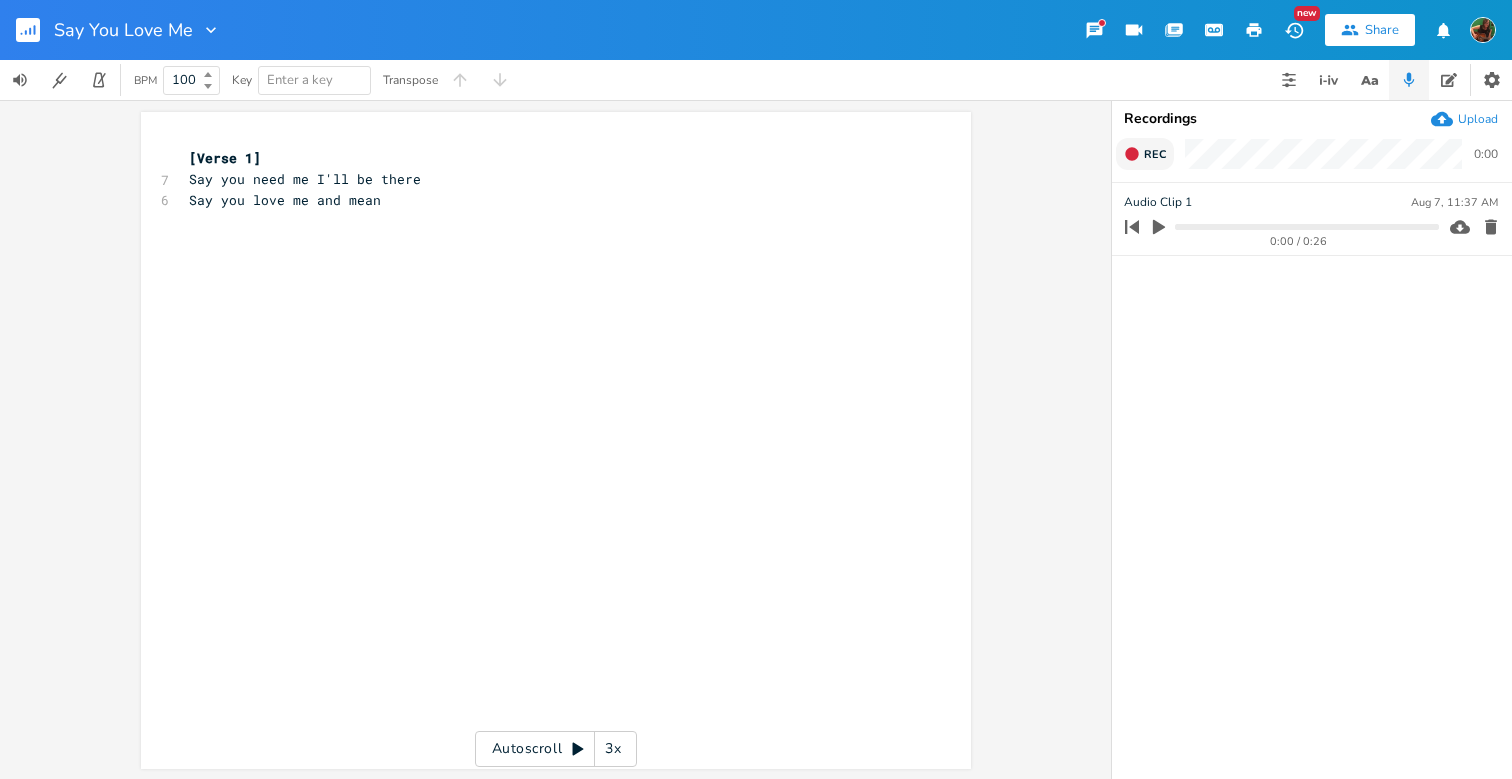 click 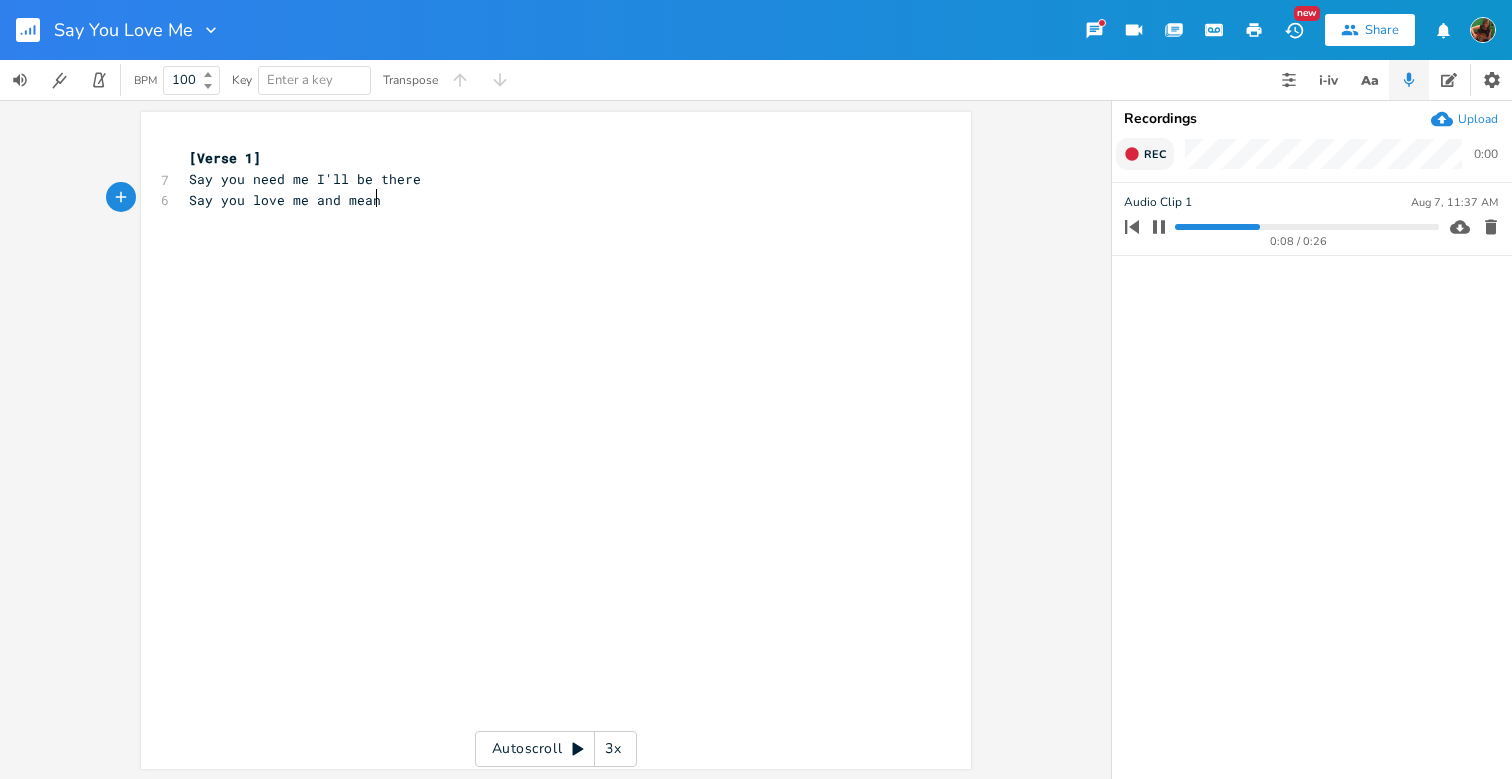 scroll, scrollTop: 0, scrollLeft: 0, axis: both 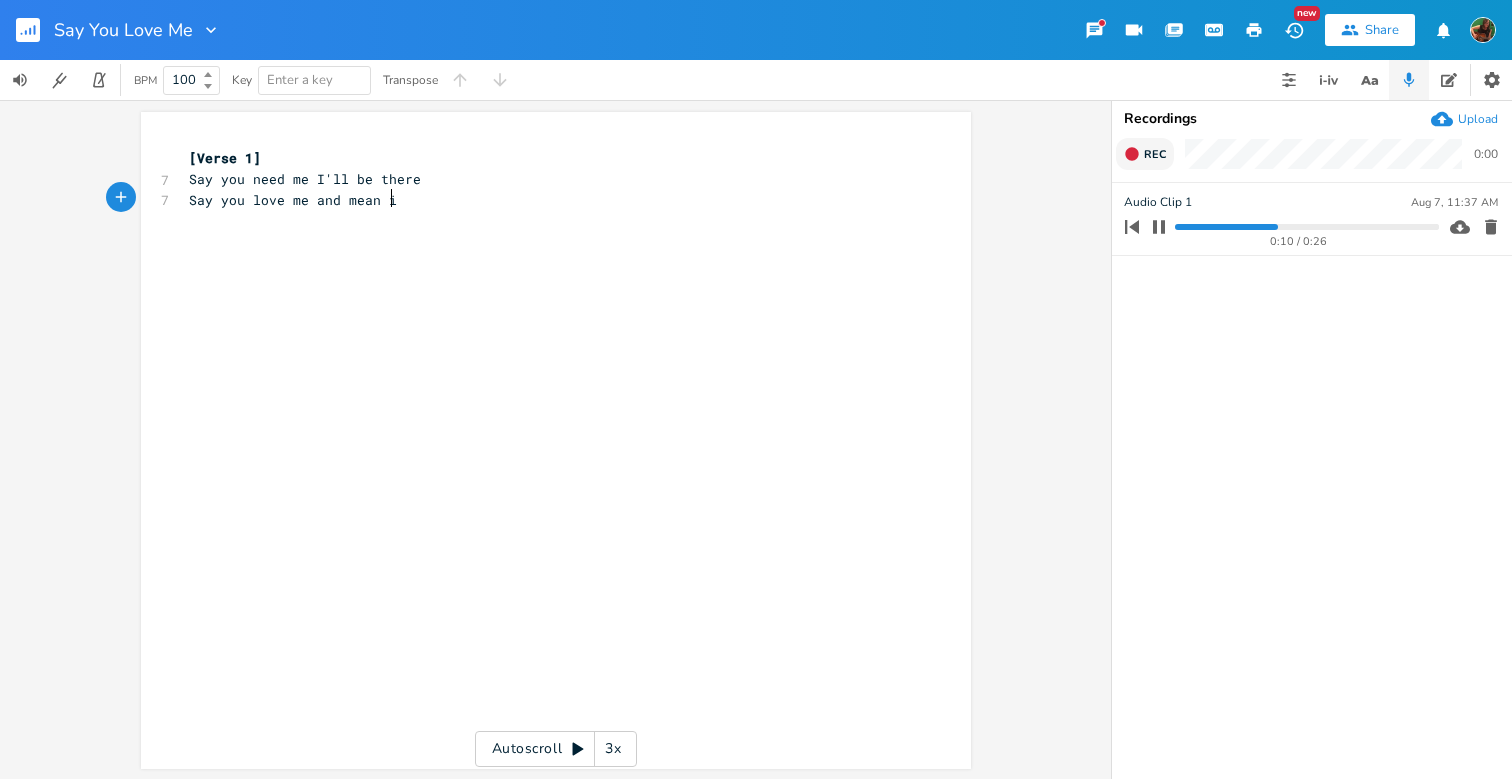 type on "it" 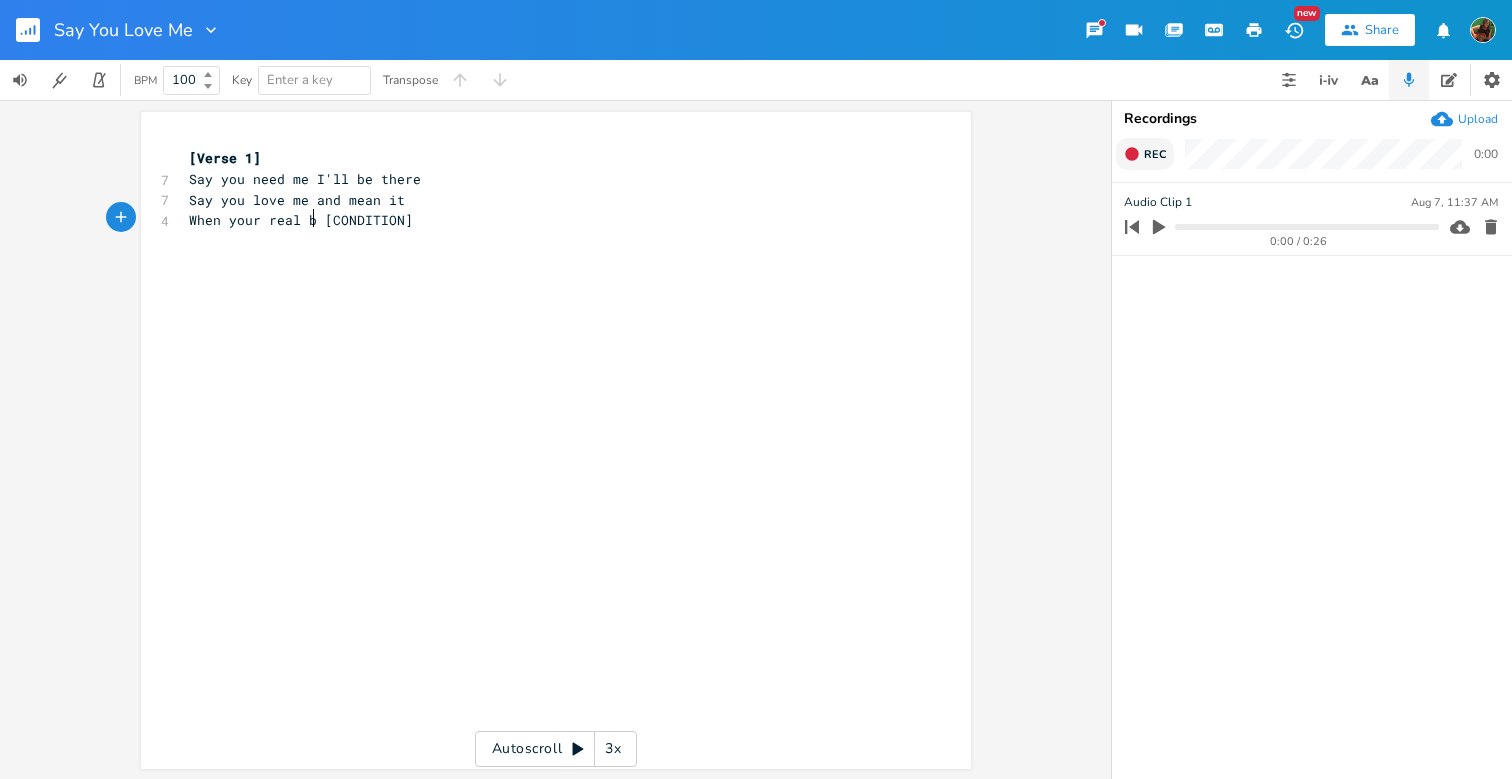 scroll, scrollTop: 0, scrollLeft: 92, axis: horizontal 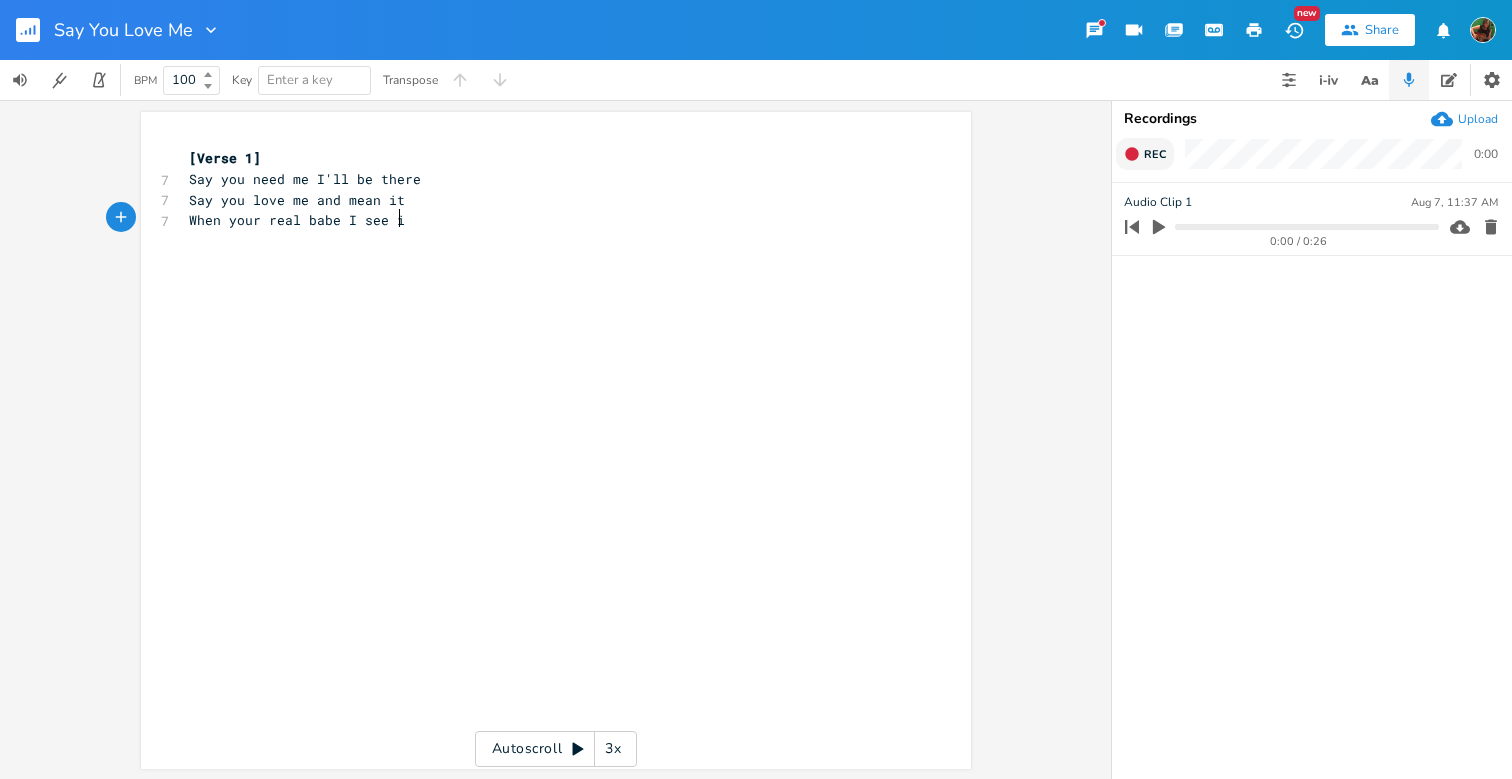 type on "When your real babe I see it" 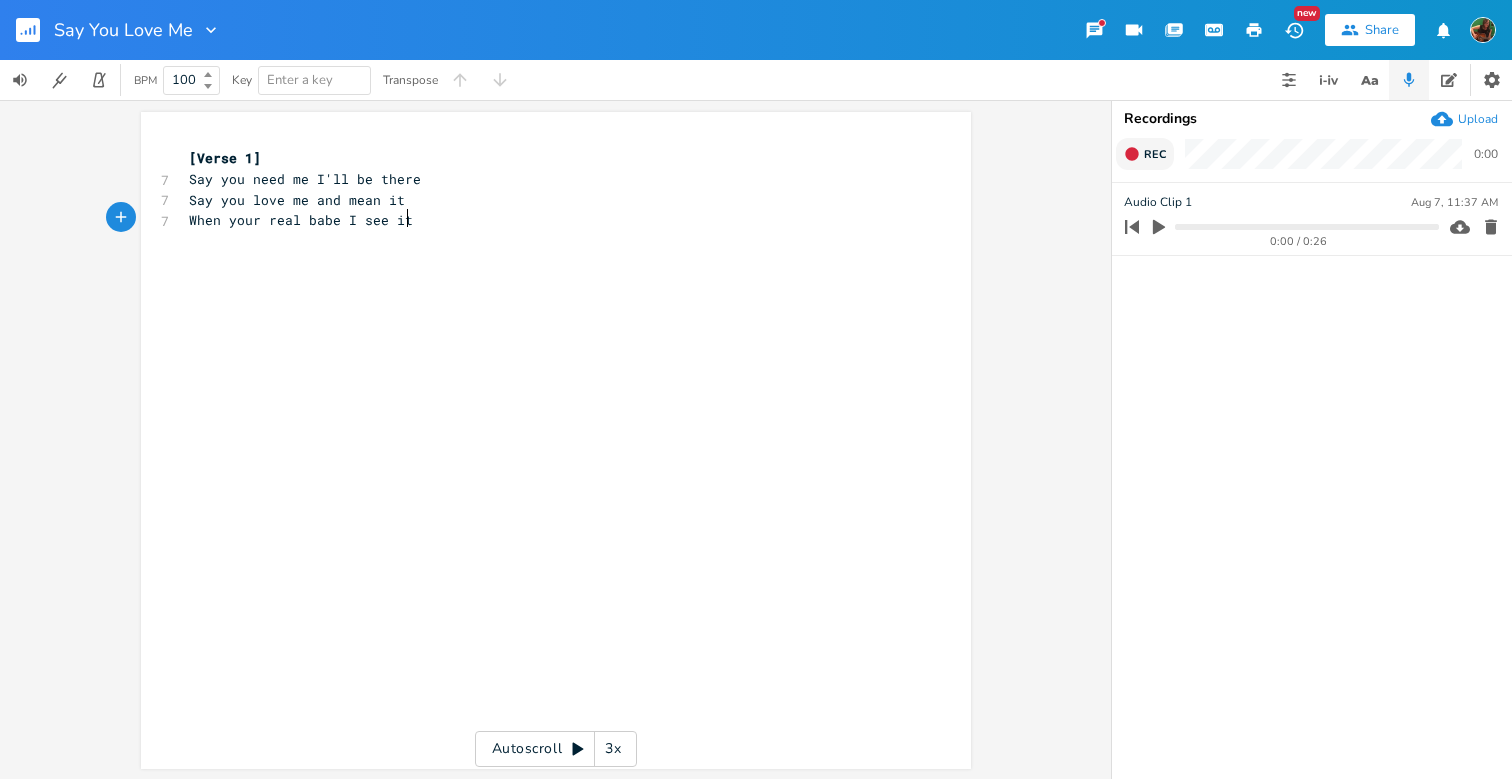 click on "When your real babe I see it" at bounding box center [301, 220] 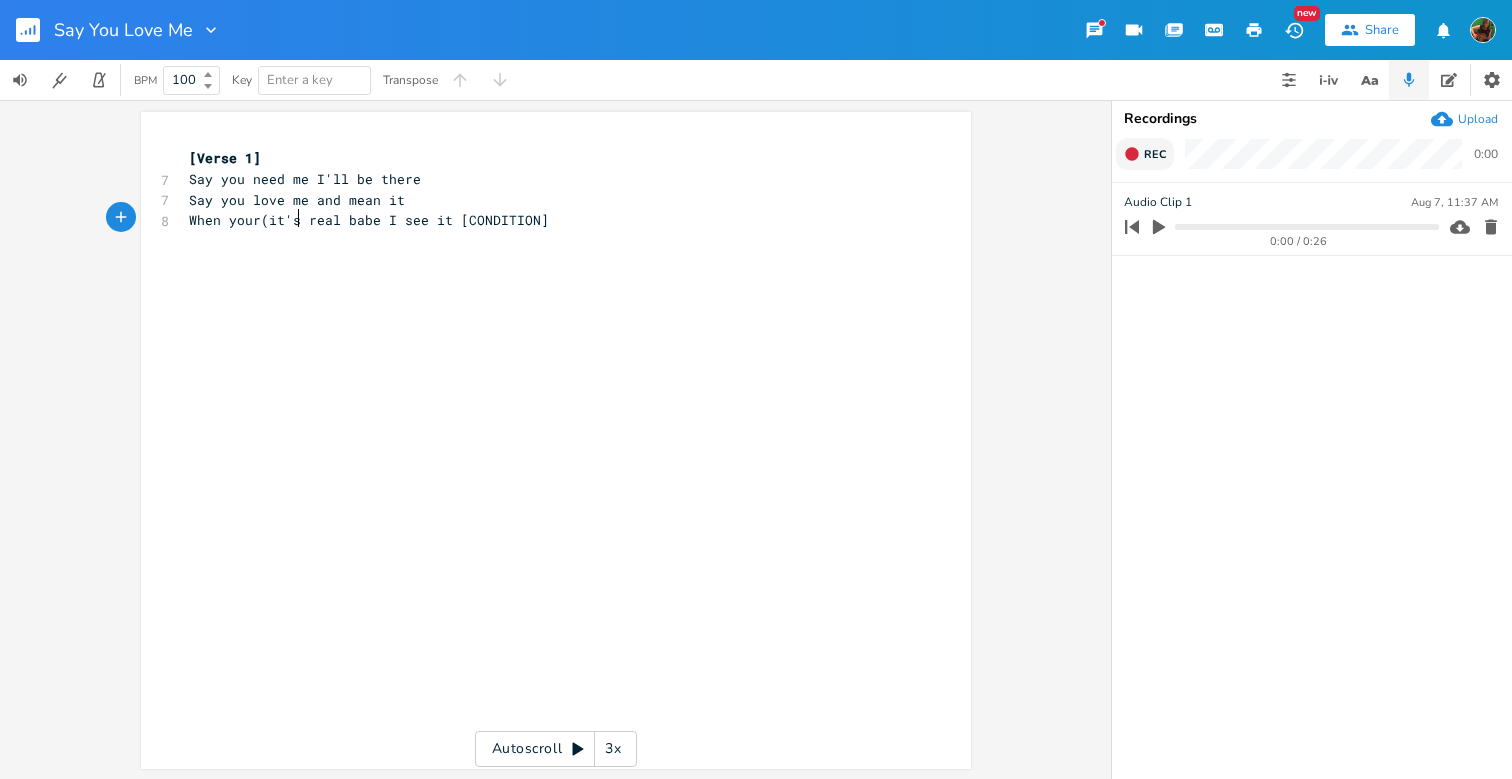 scroll, scrollTop: 0, scrollLeft: 18, axis: horizontal 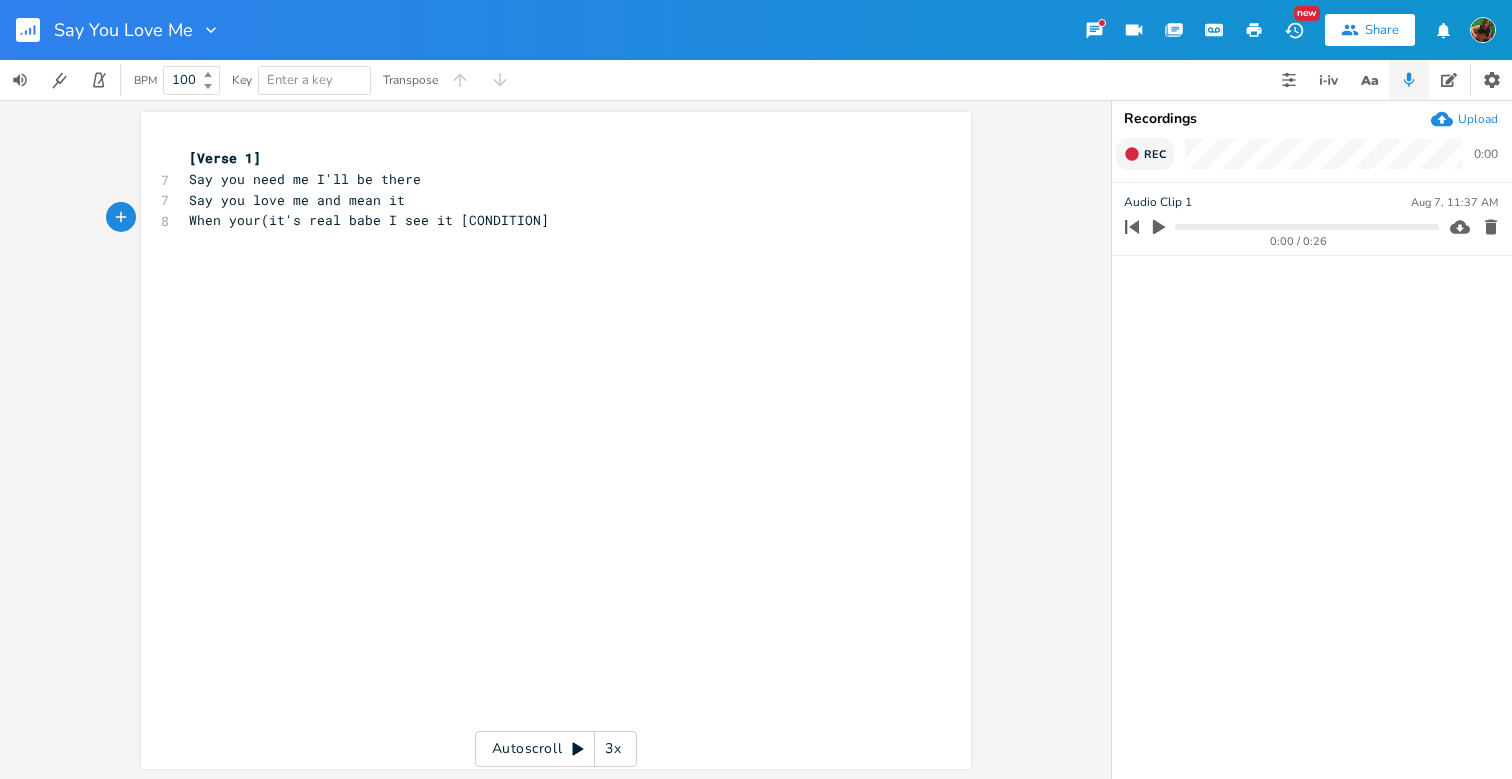 type on "(it's)" 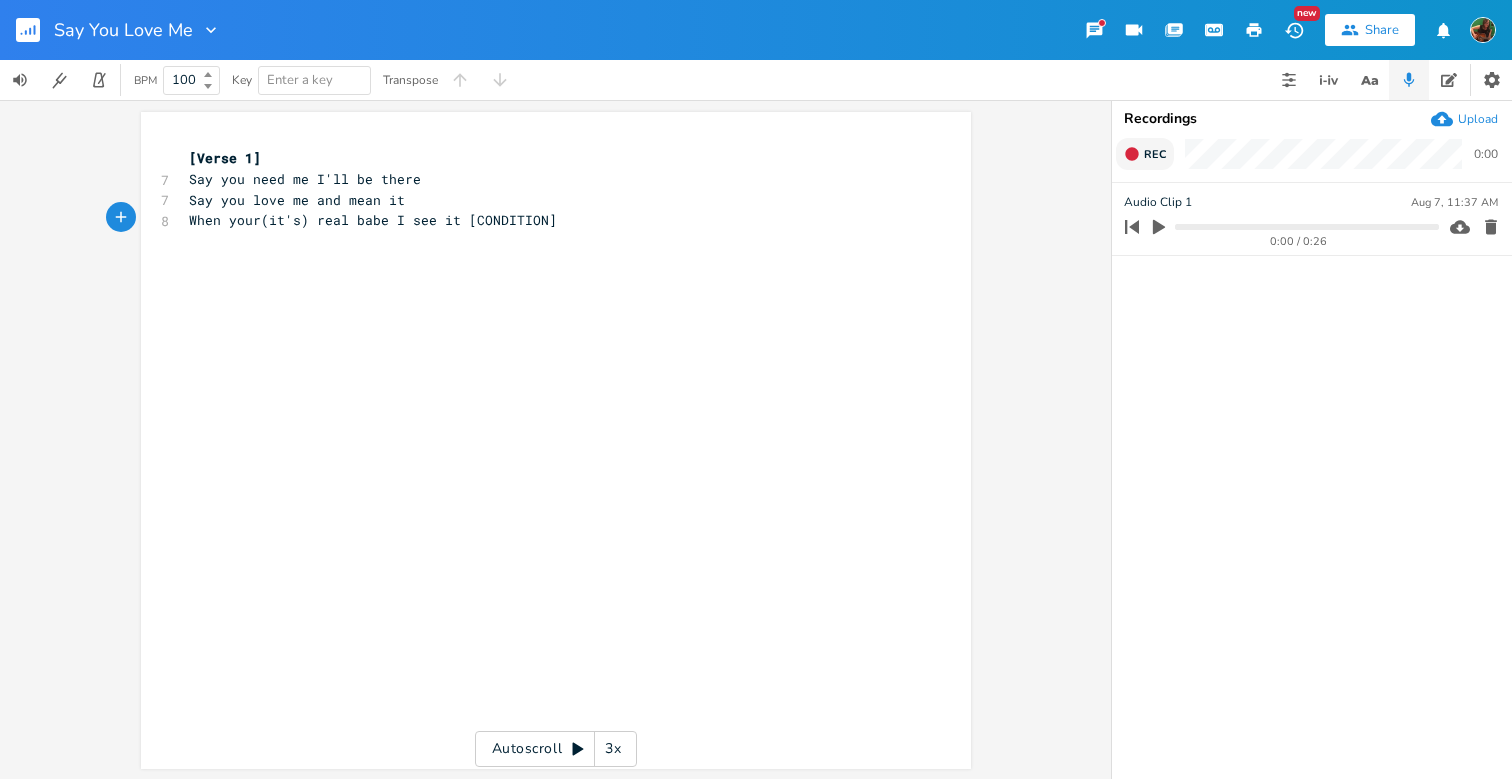 click on "When your(it's) real babe I see it [CONDITION]" at bounding box center (546, 220) 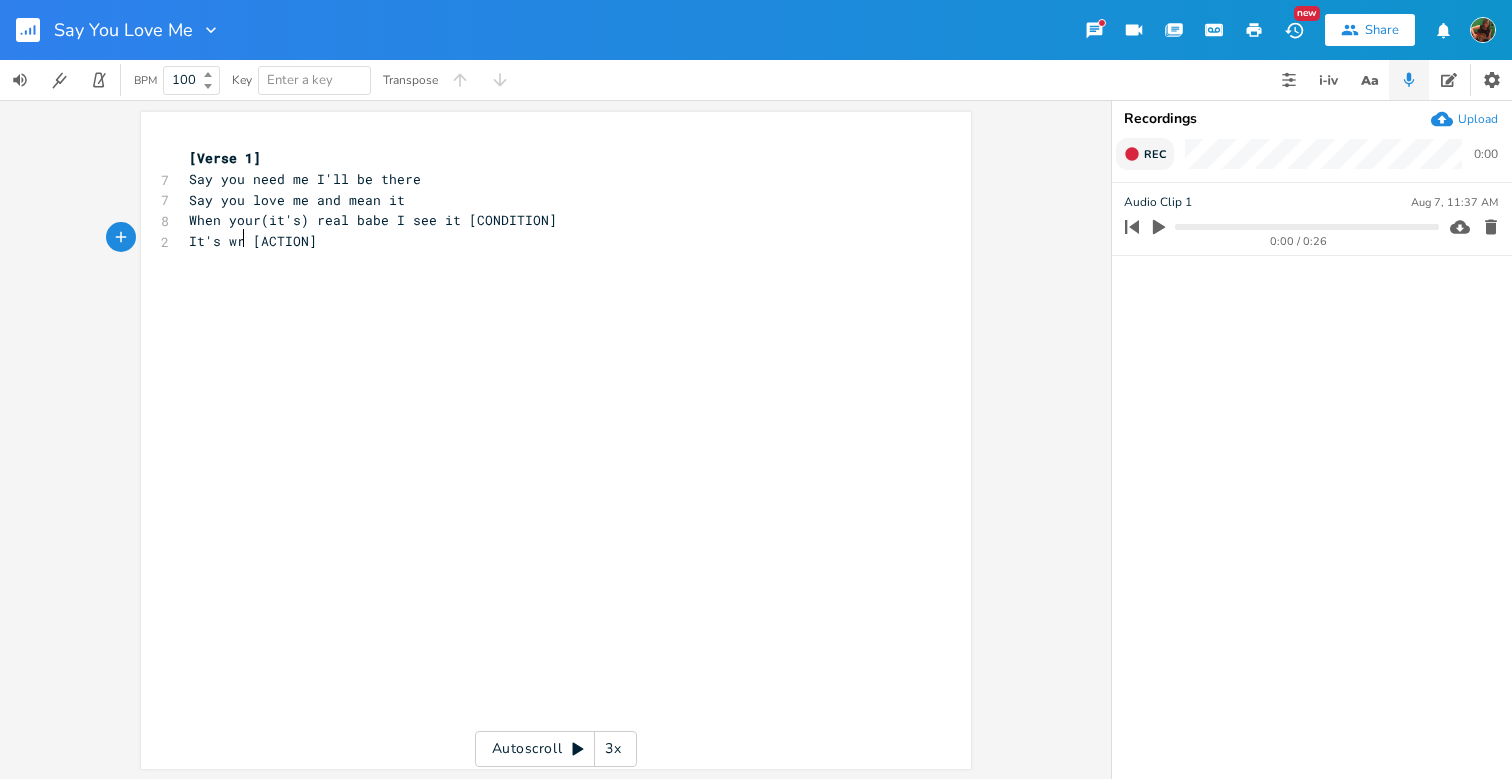 type on "It's wrr" 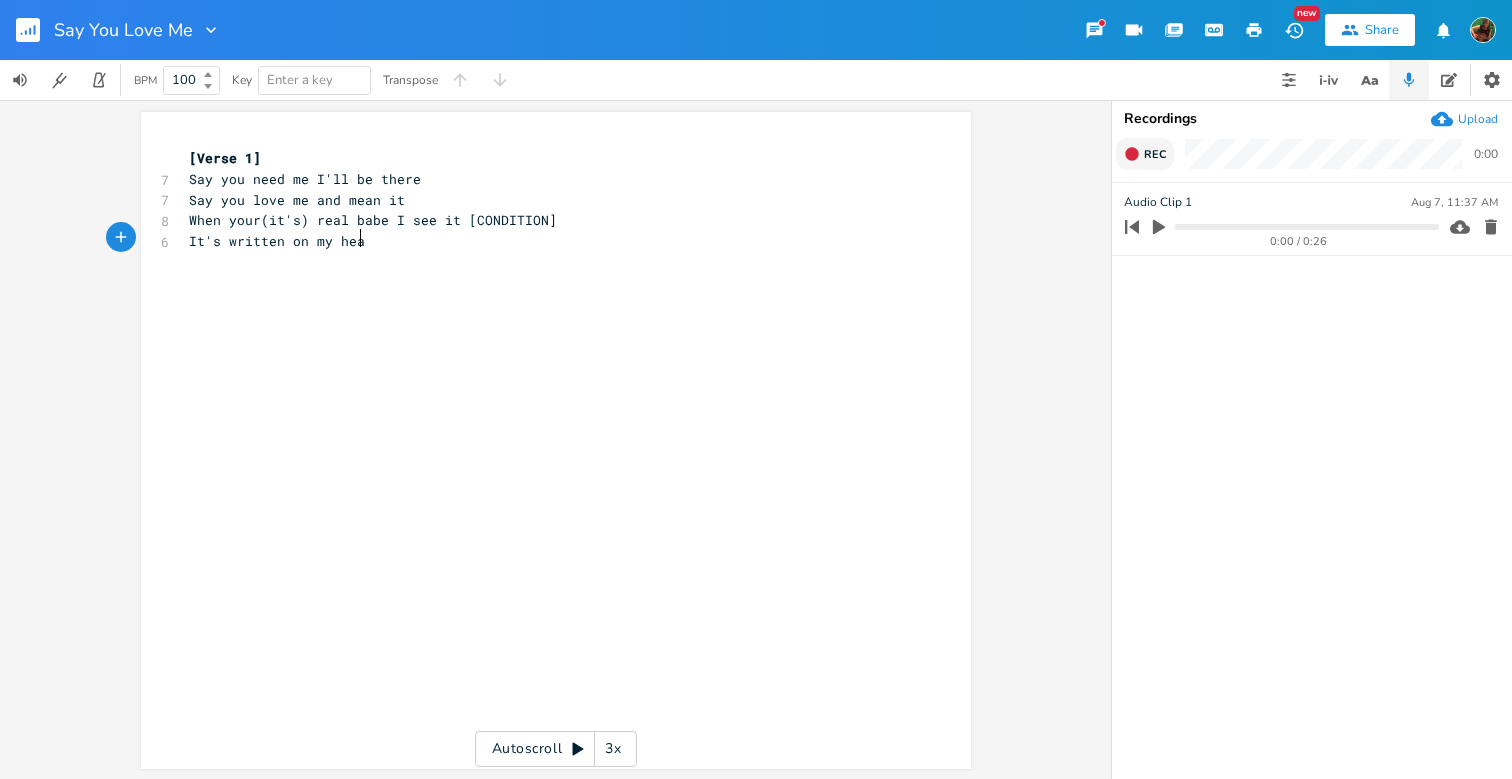 scroll, scrollTop: 0, scrollLeft: 79, axis: horizontal 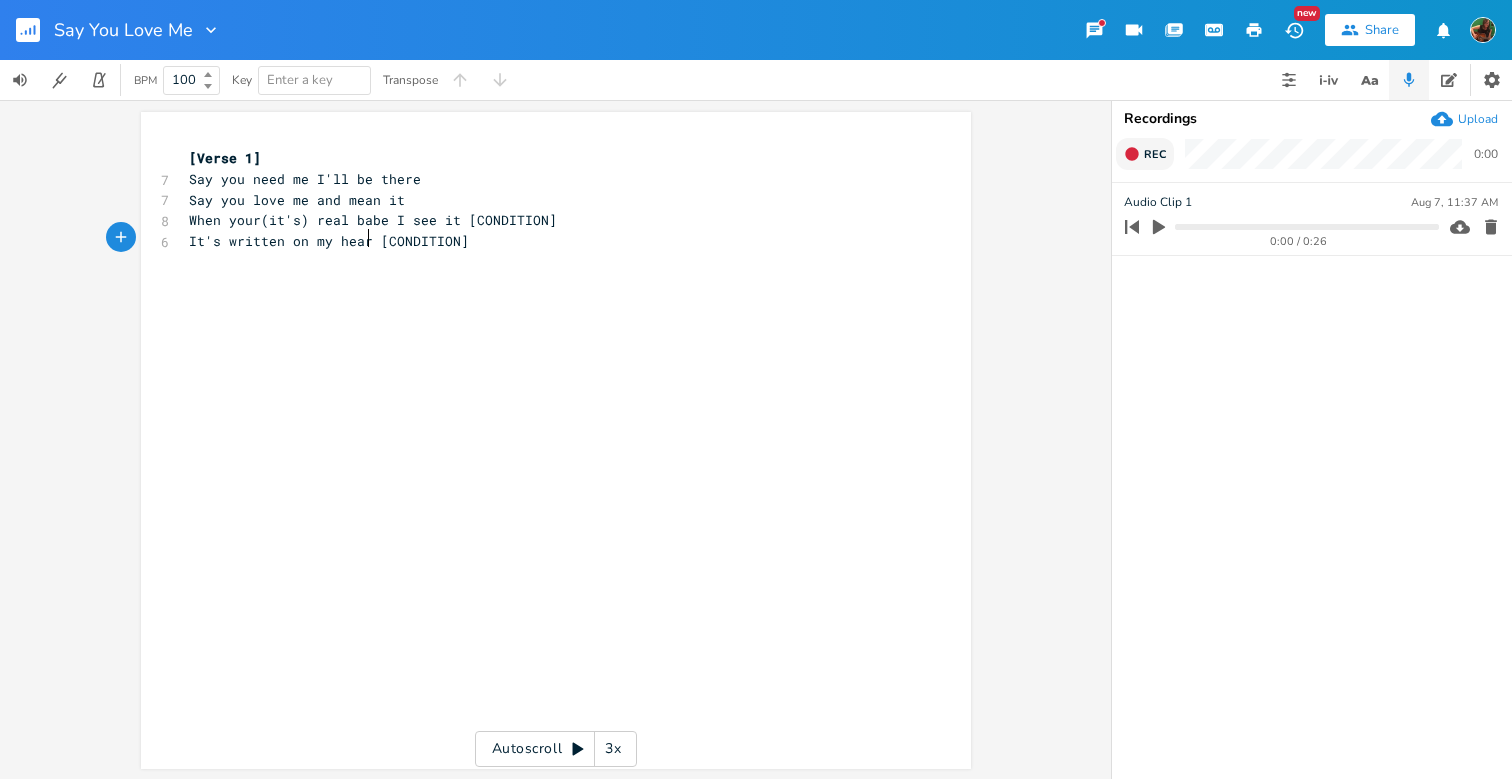 type on "itten on my heart" 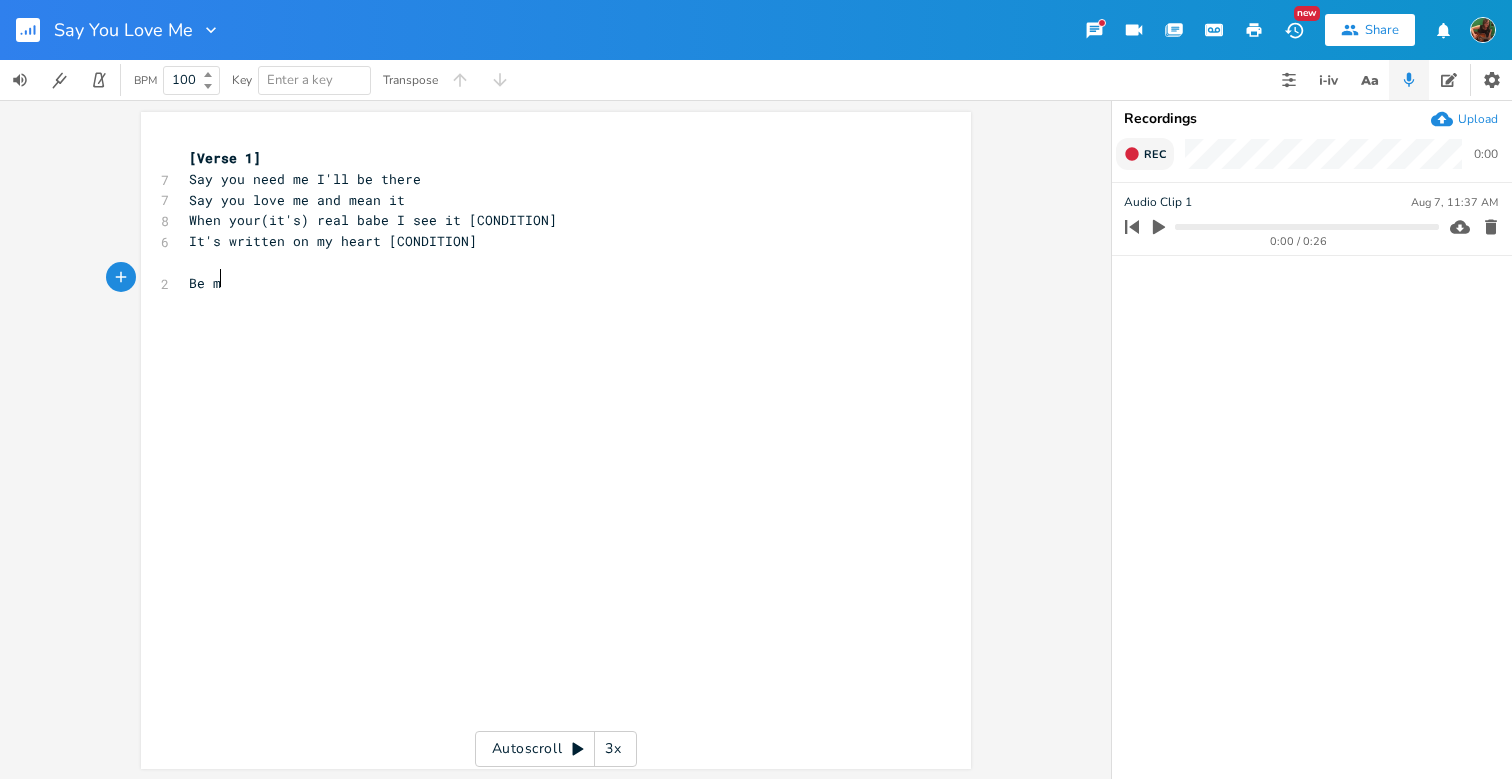 type on "Be my" 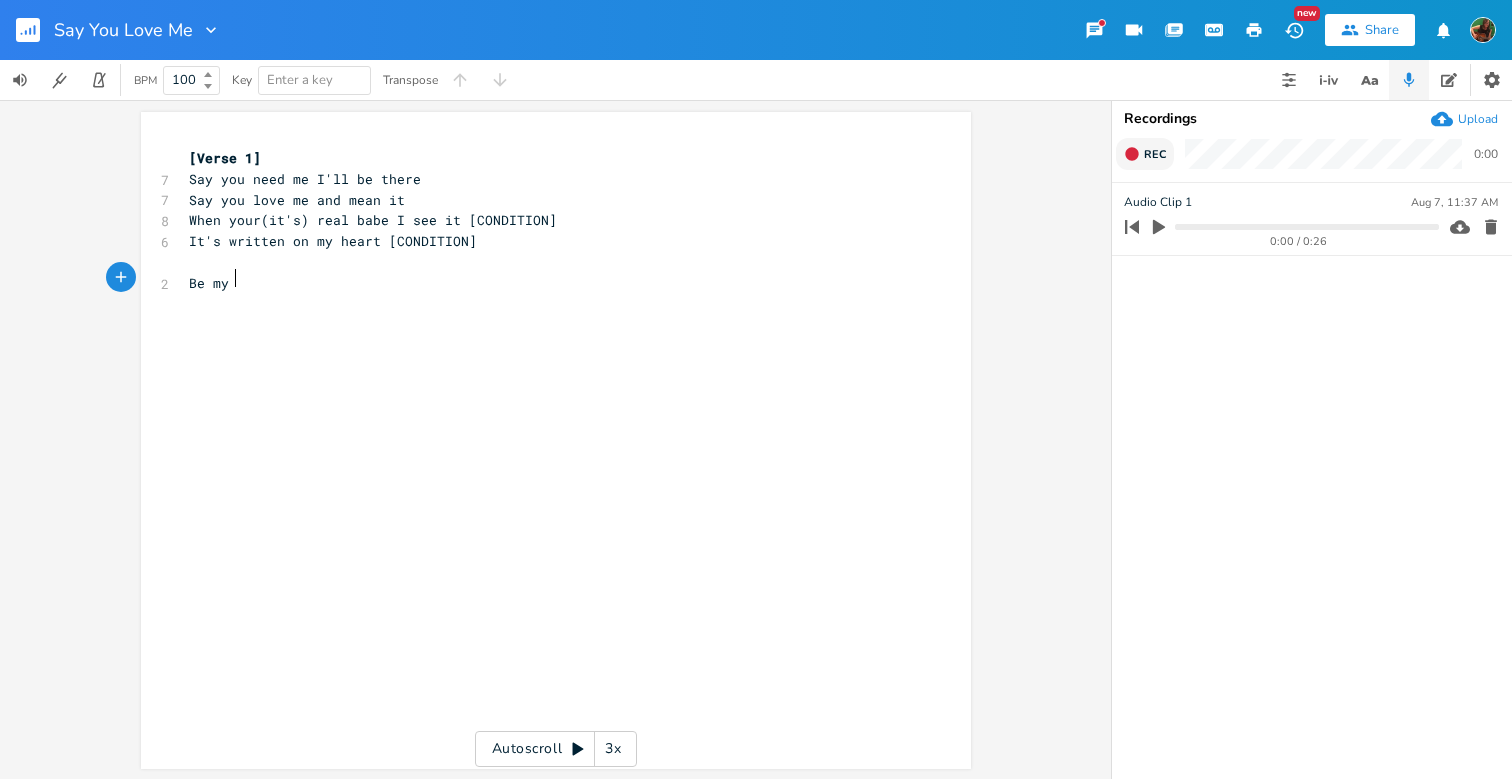 scroll, scrollTop: 0, scrollLeft: 34, axis: horizontal 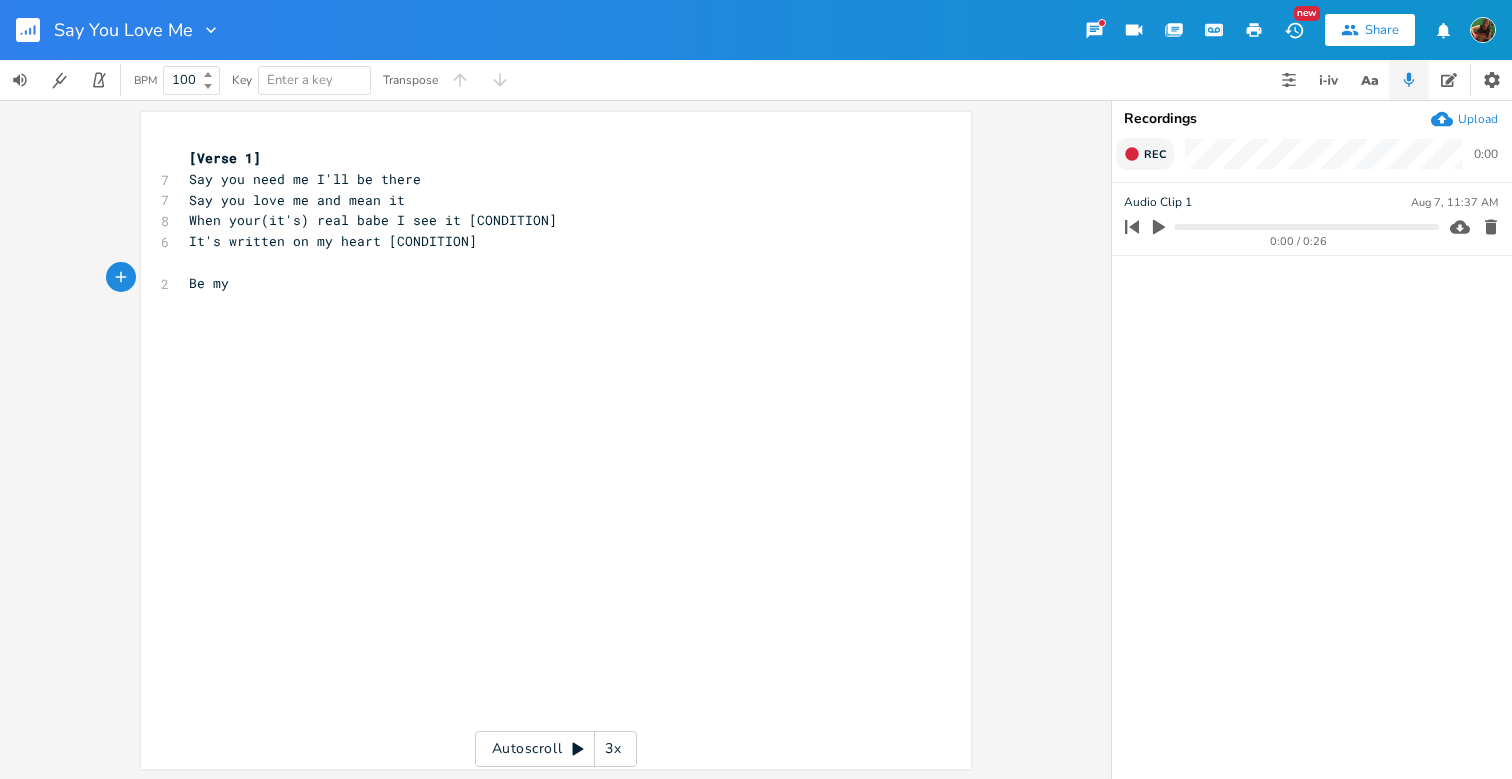 click on "It's written on my heart [CONDITION]" at bounding box center (546, 241) 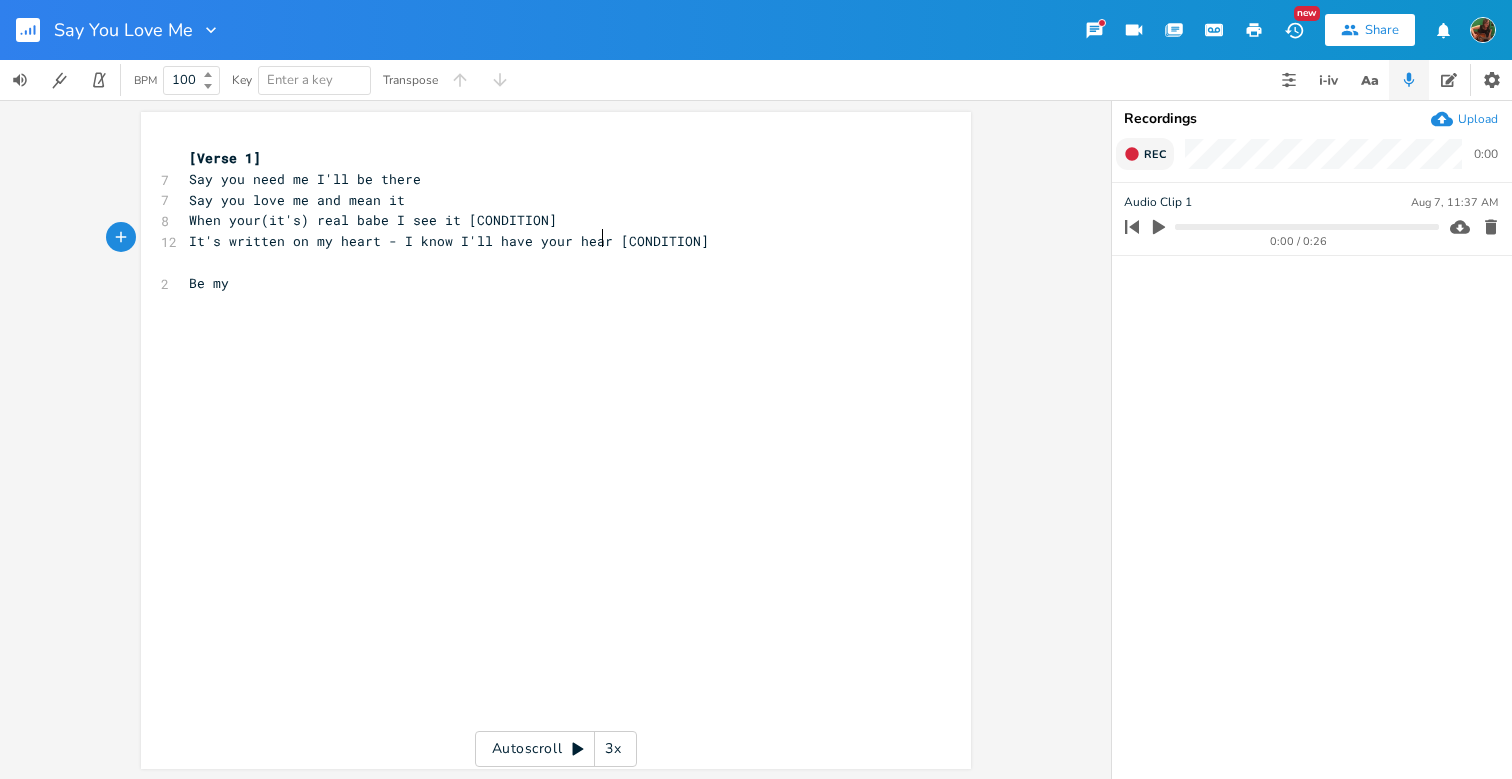 type on "- I know I'll have your heart" 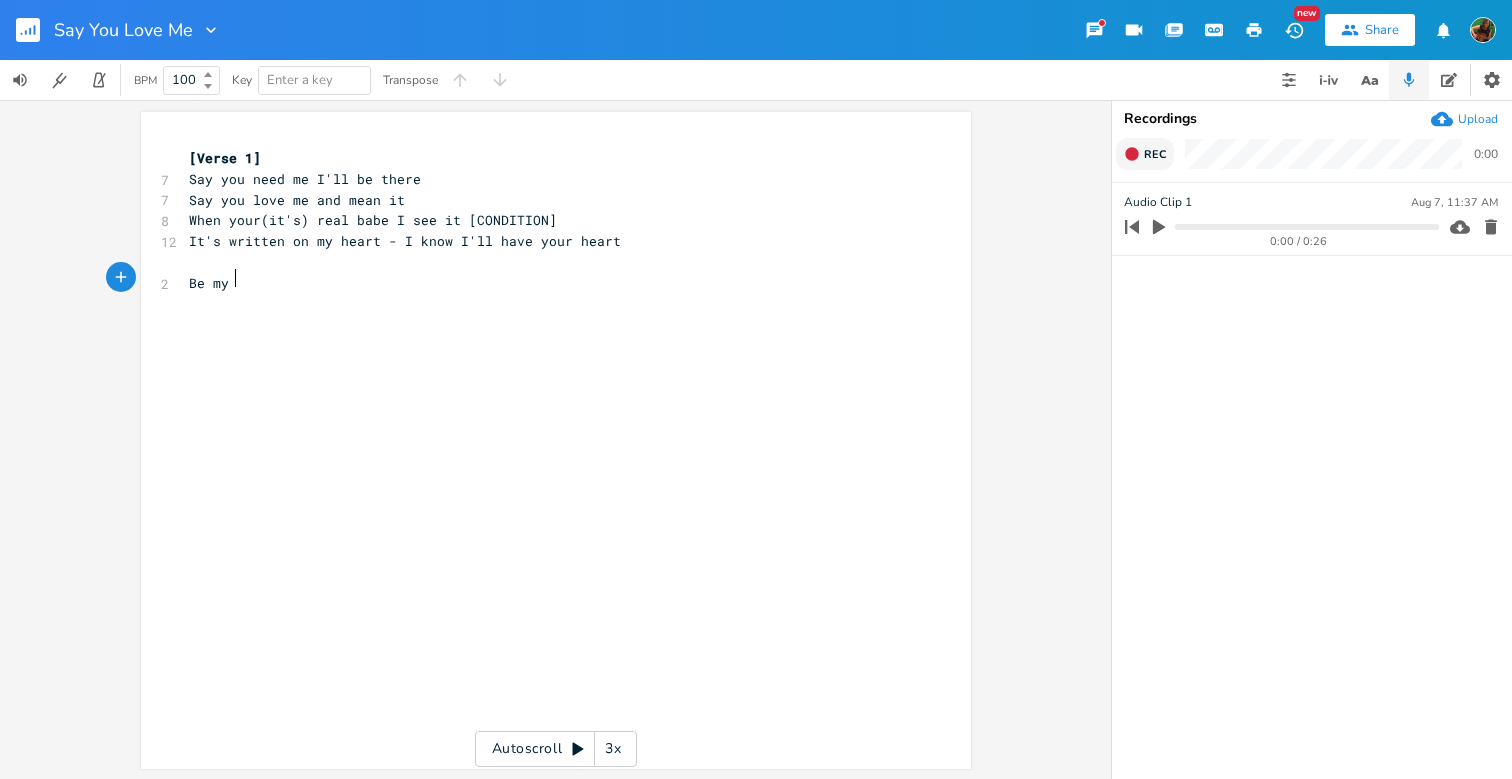 click on "Be my" at bounding box center (546, 283) 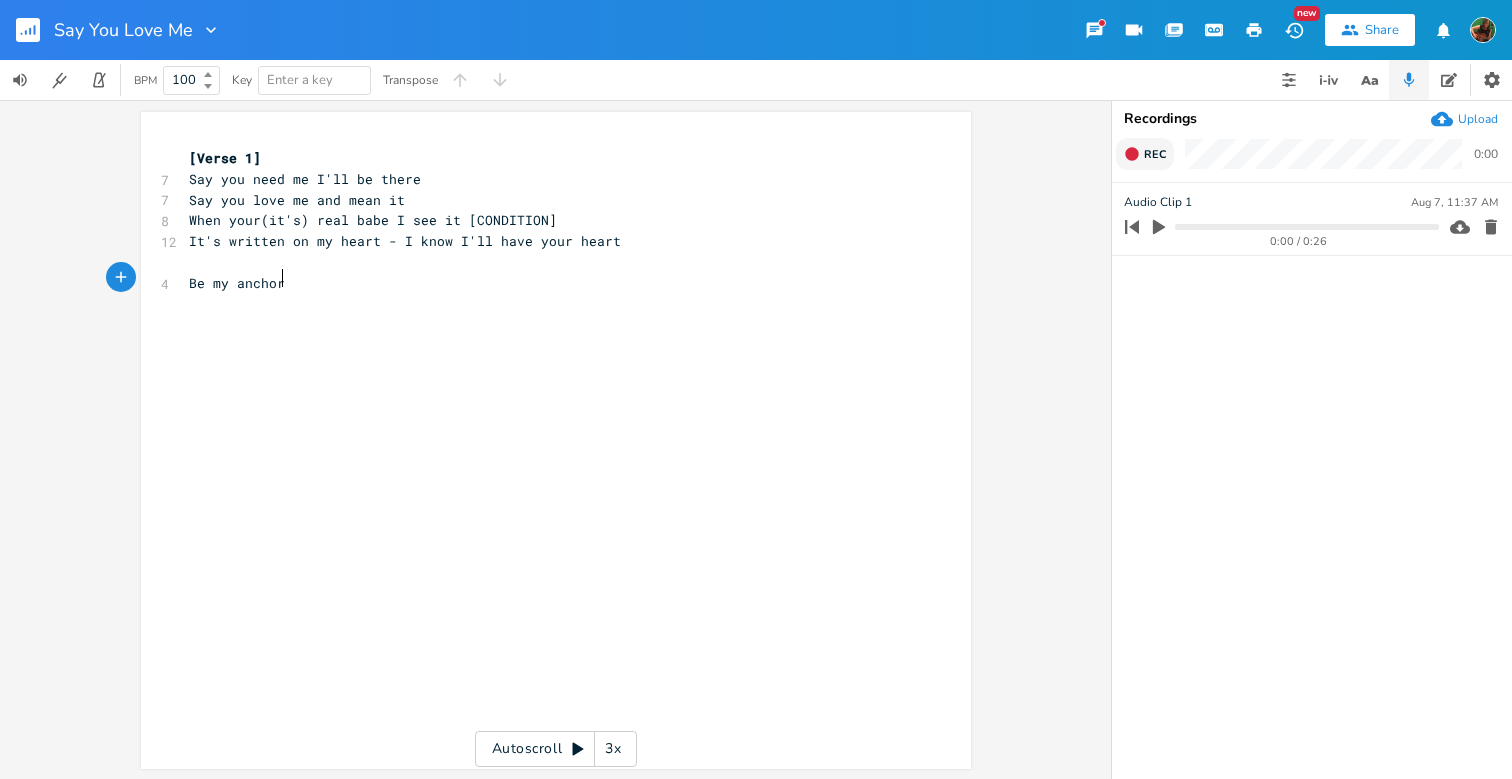 scroll, scrollTop: 0, scrollLeft: 36, axis: horizontal 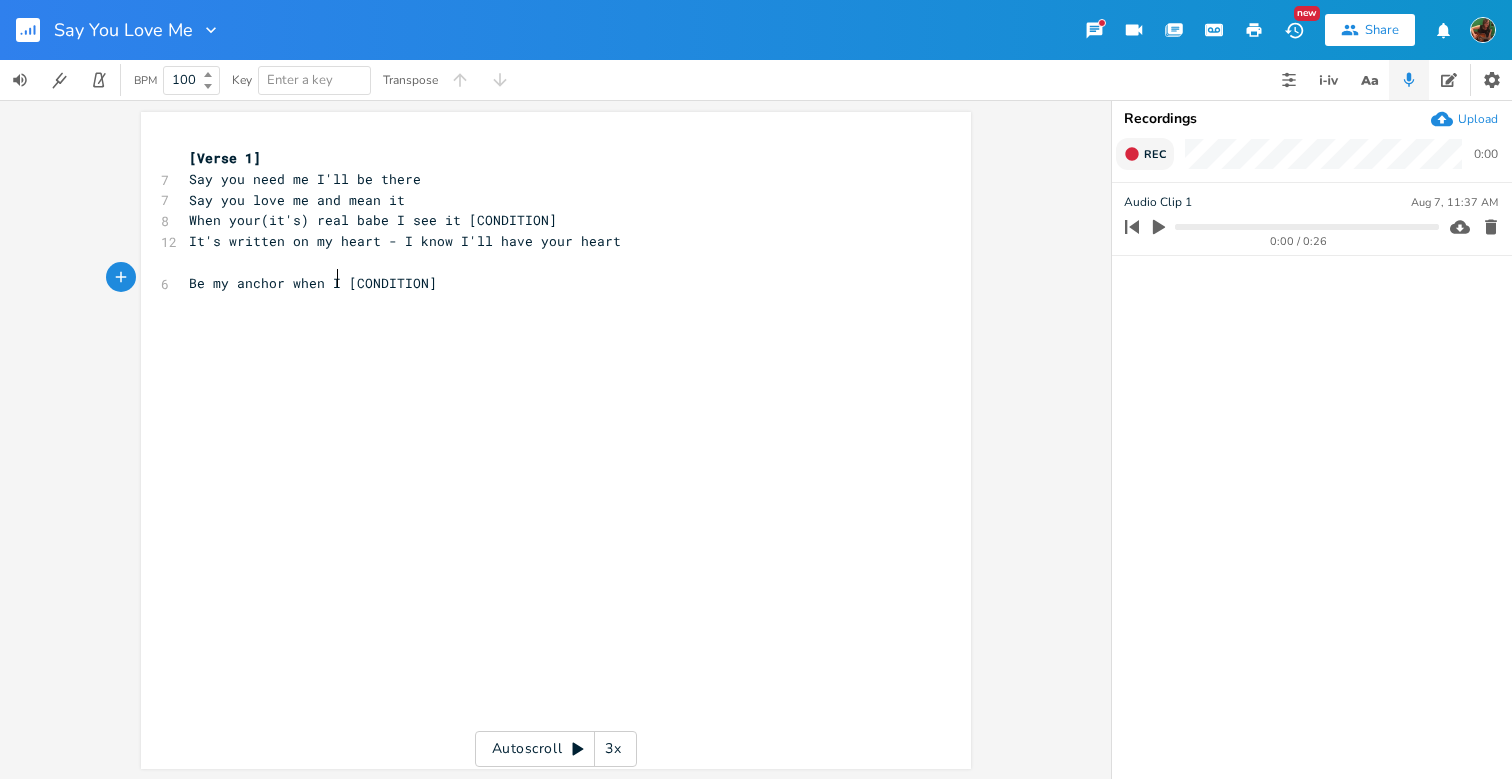 type on "anchor when Im" 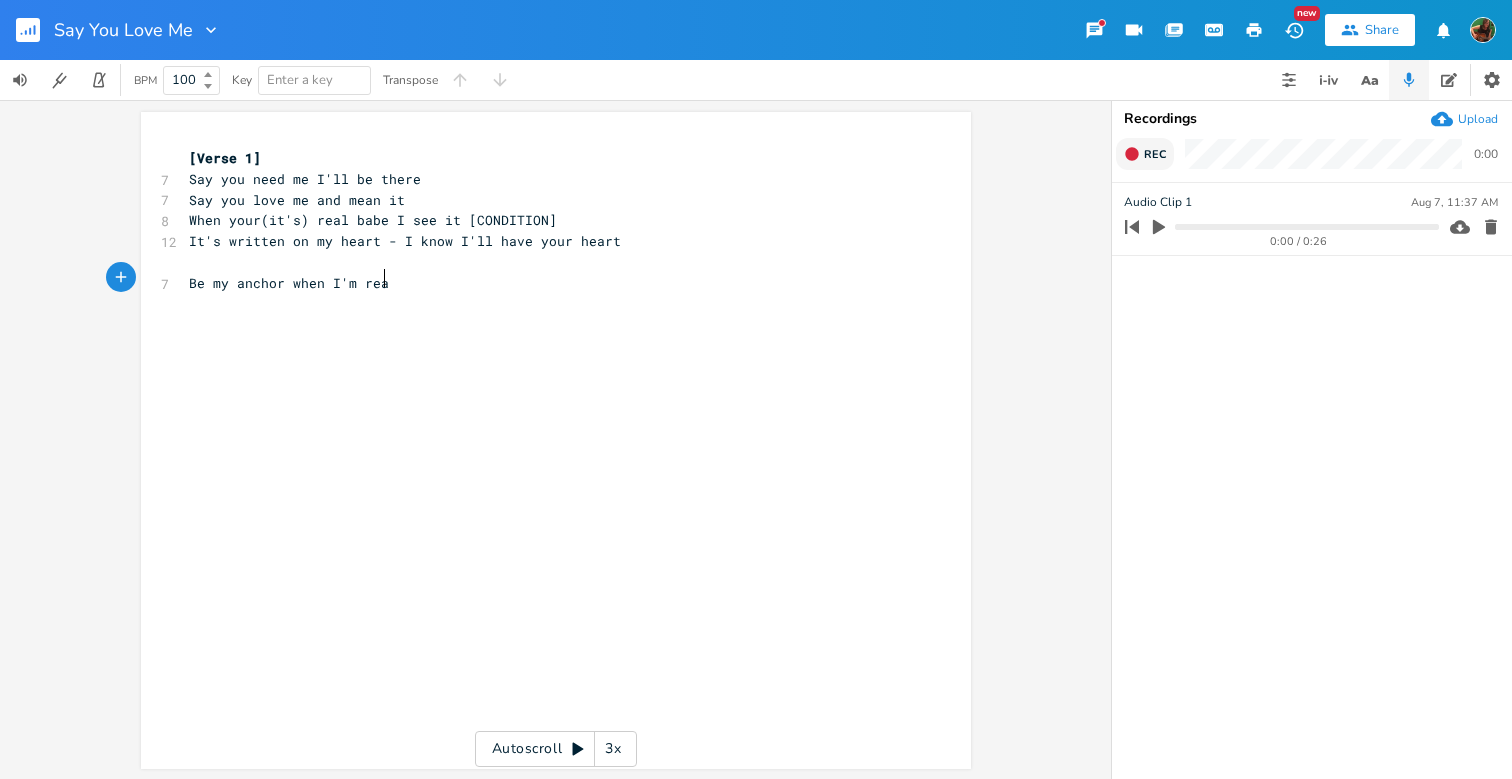 type on "'m real [CONDITION]" 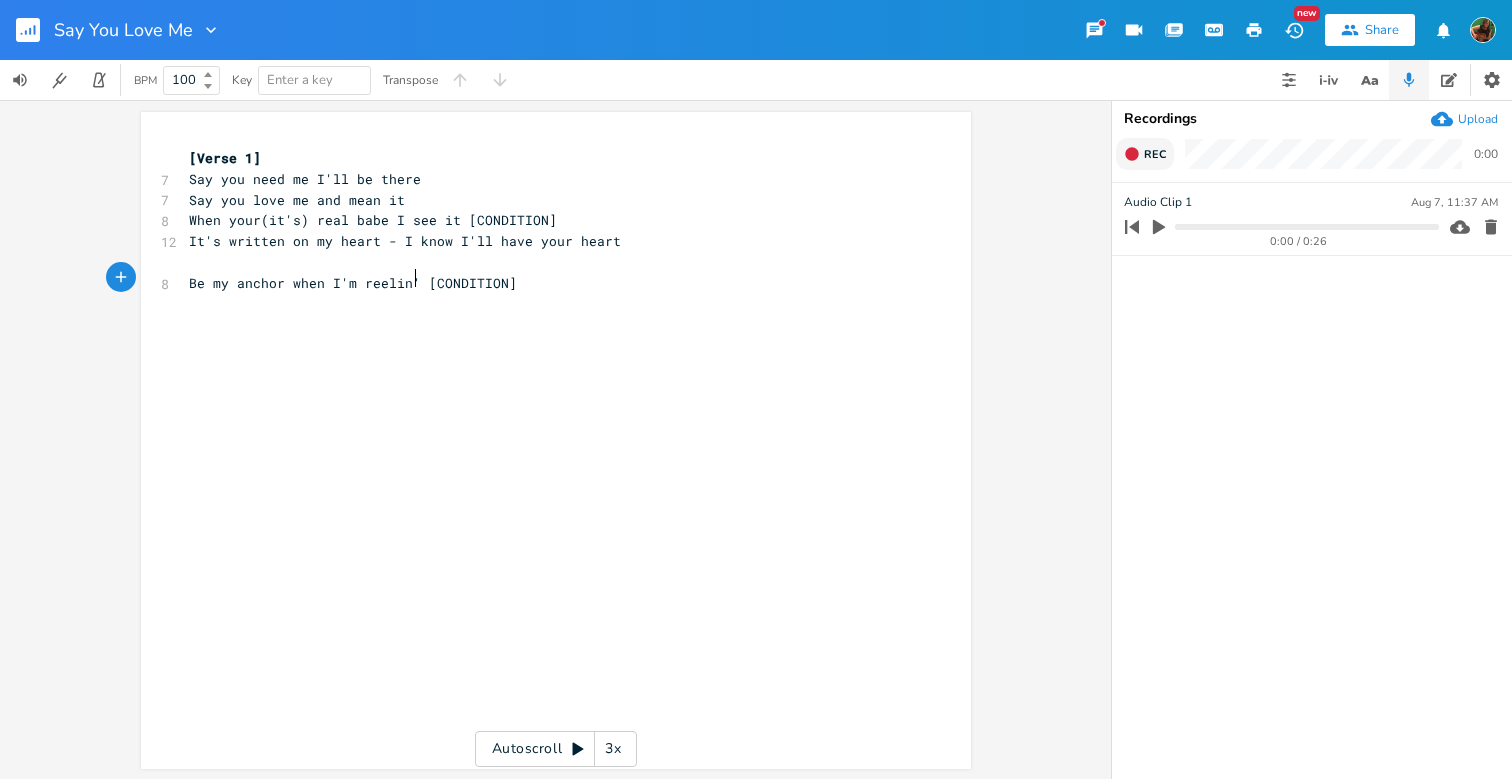 type on "elin'" 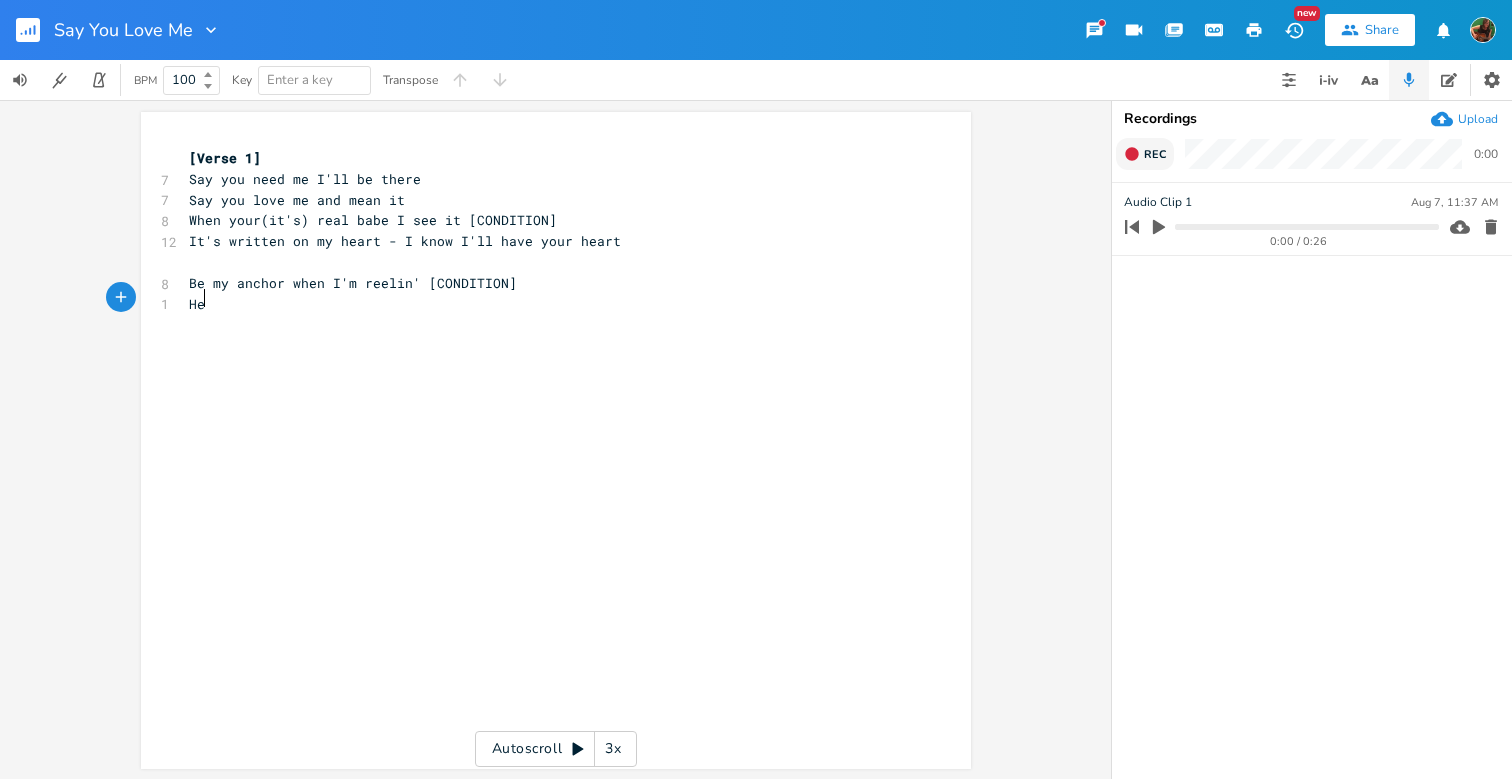 type on "Heare" 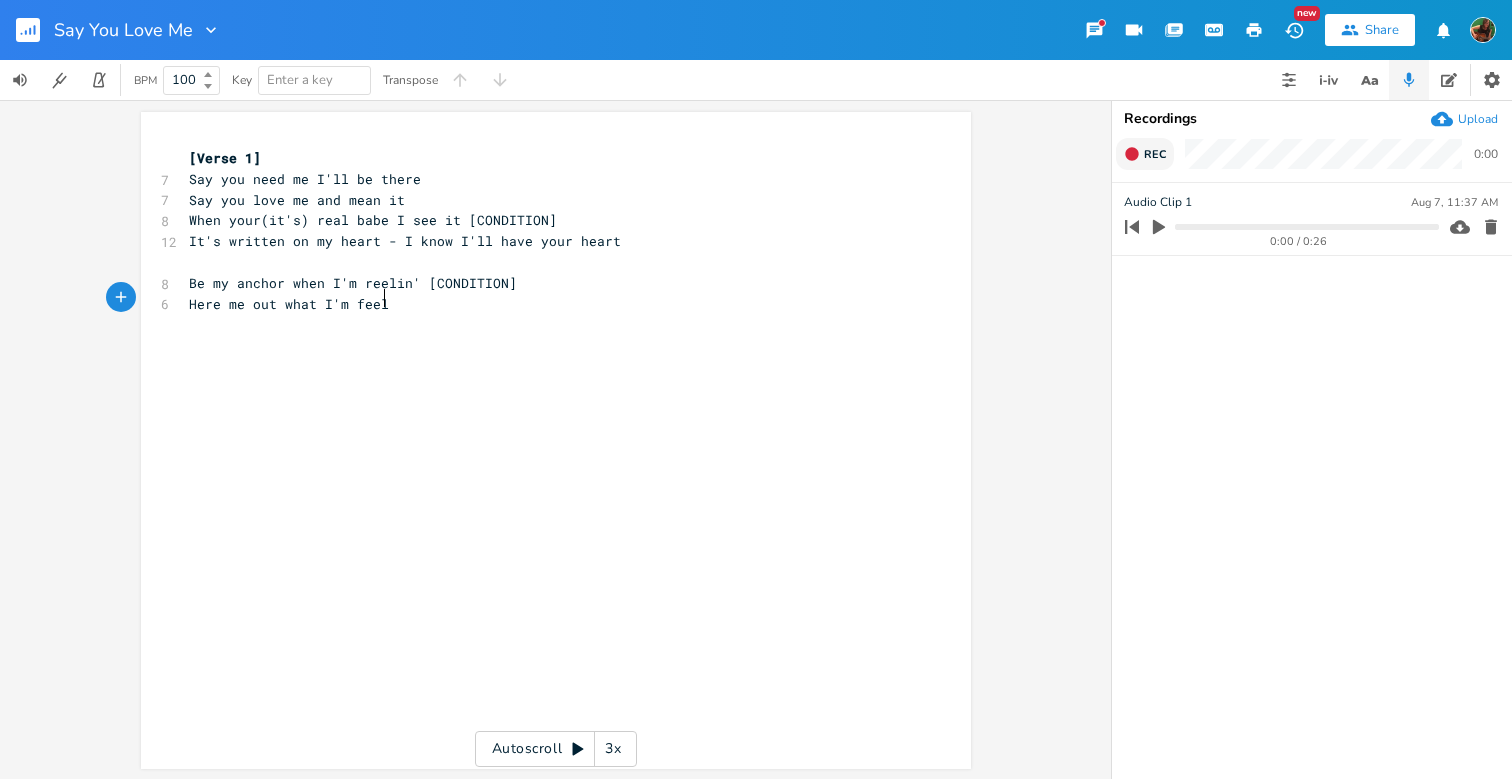 scroll, scrollTop: 0, scrollLeft: 128, axis: horizontal 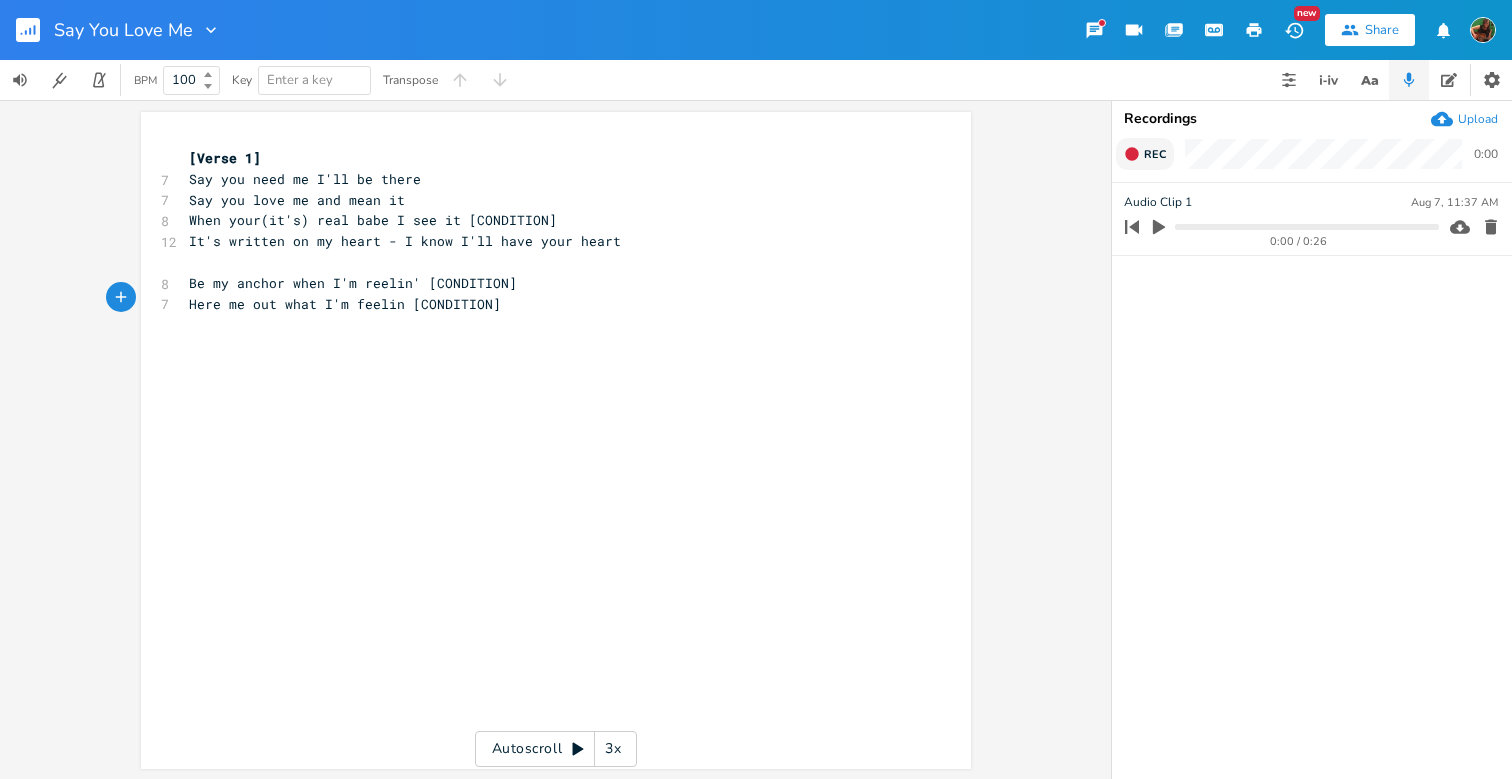 type on "'" 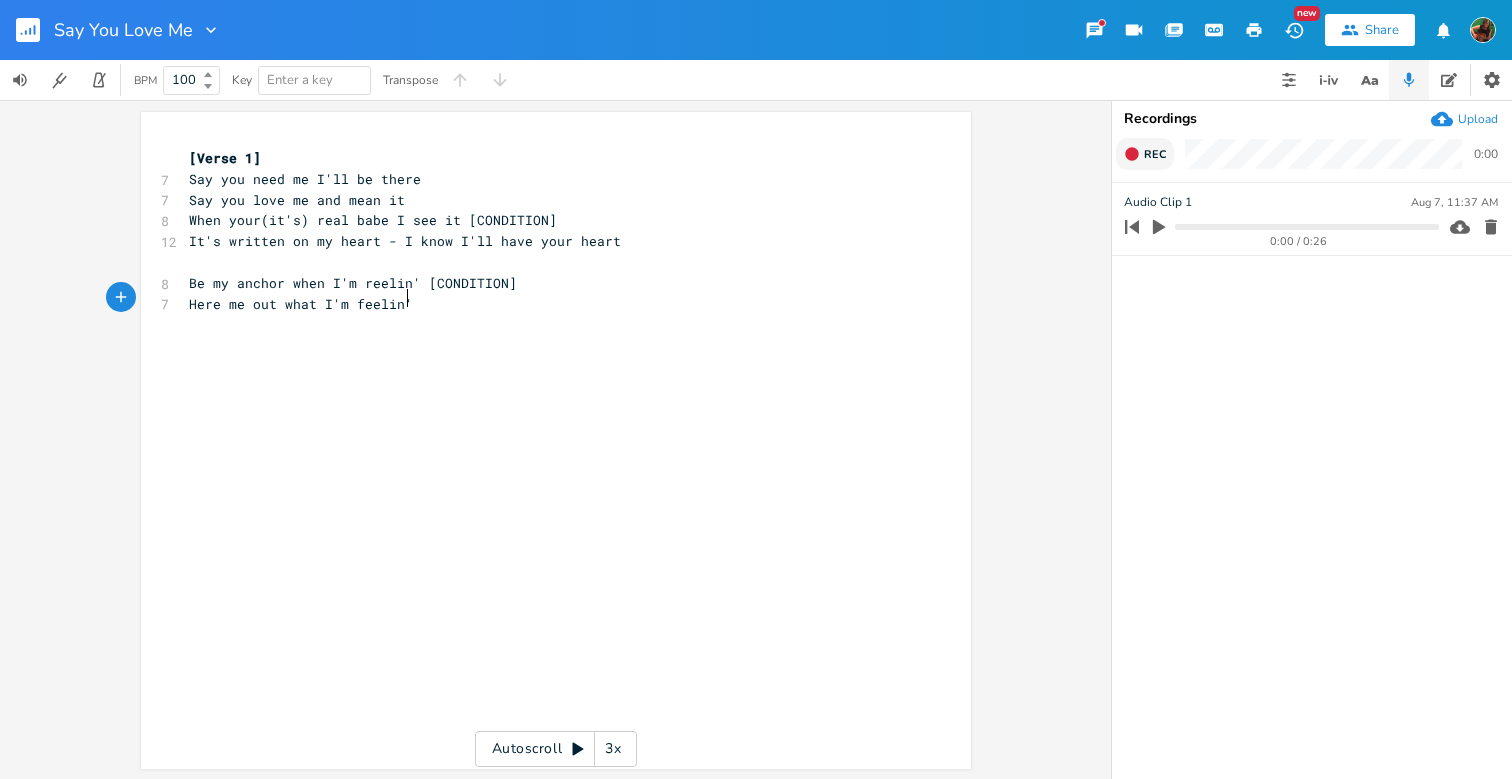 scroll, scrollTop: 0, scrollLeft: 2, axis: horizontal 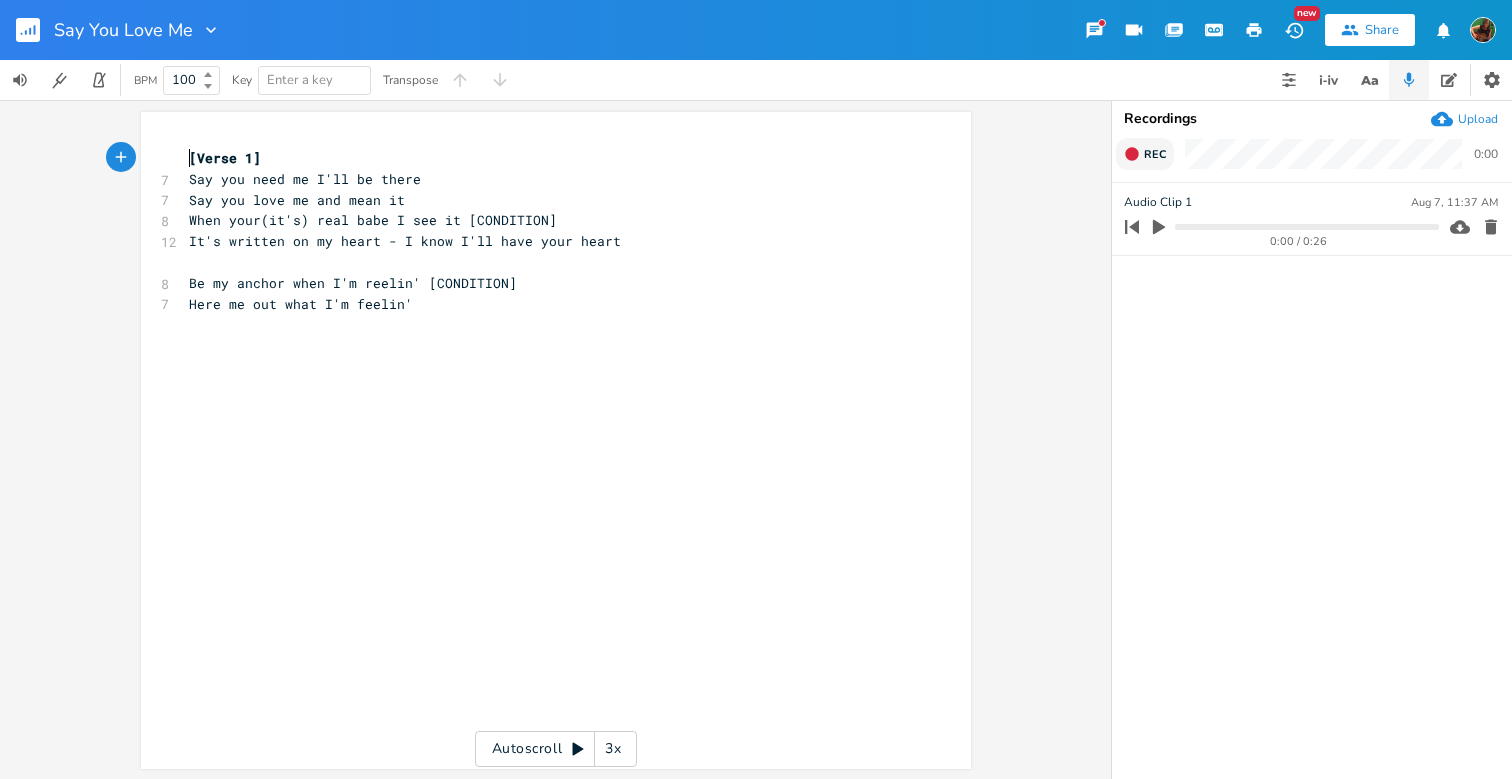 click on "xxxxxxxxxx [Chorus] 7 Say you need me I'll be there 7 Say you love me and mean it 8 When your(it's) real babe I see it 12 It's written on my heart - I know I'll have your heart 8 Be my anchor when I'm reelin' 7 Here me out what I'm feelin' 11 Just tryin' to get through one more day in this world 5 And I'll be your Girl" at bounding box center (546, 262) 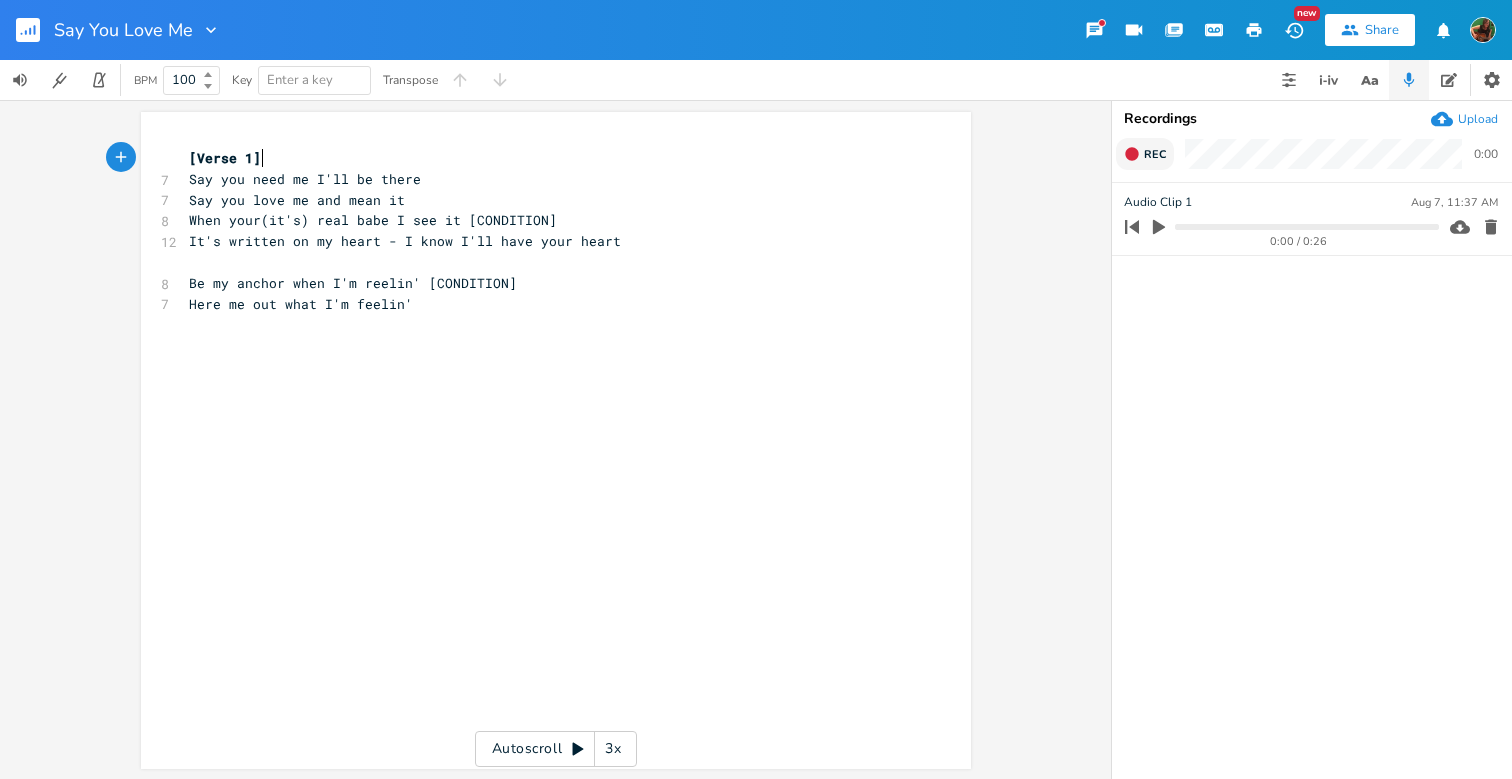 click on "[Verse 1]" at bounding box center [546, 158] 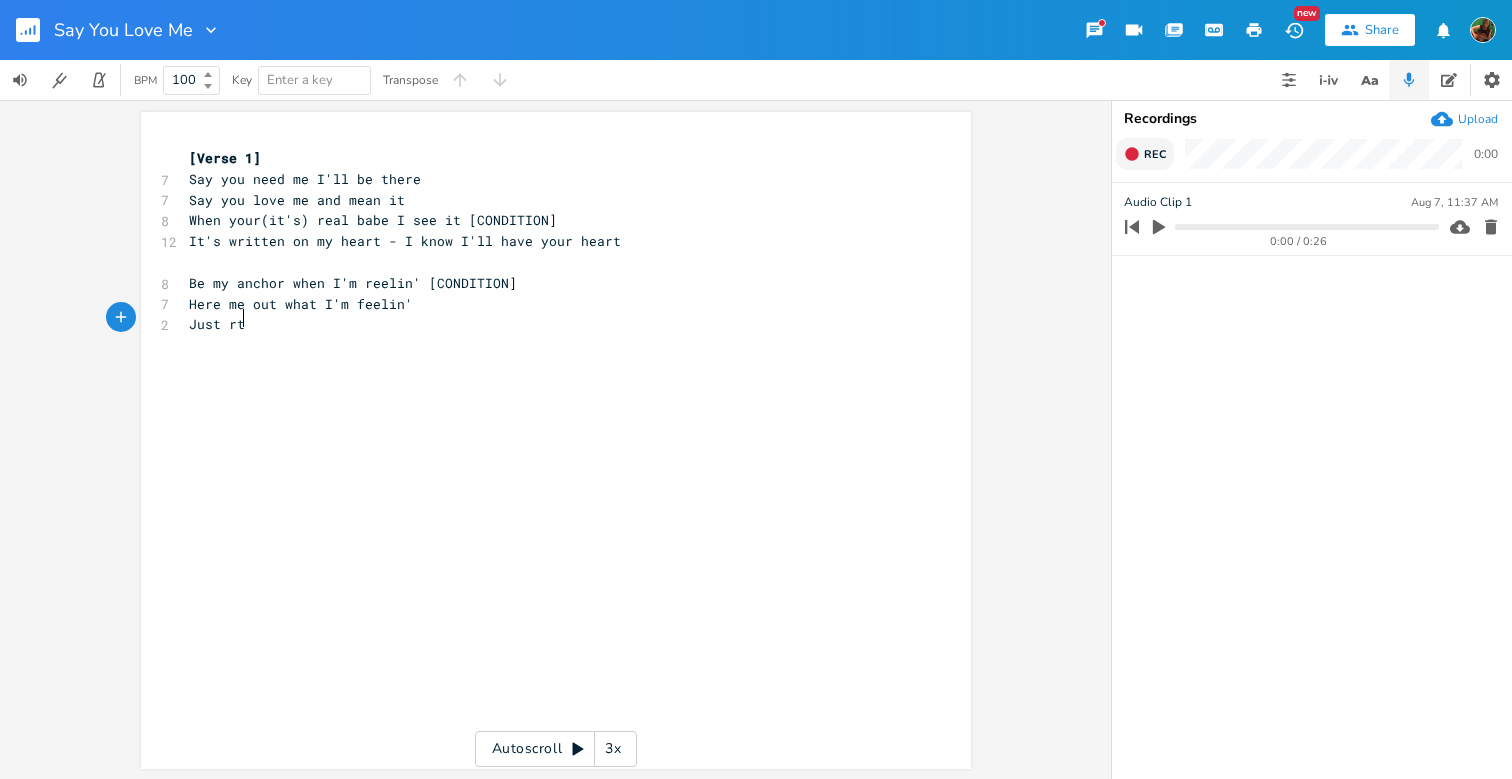 type on "Just rtr" 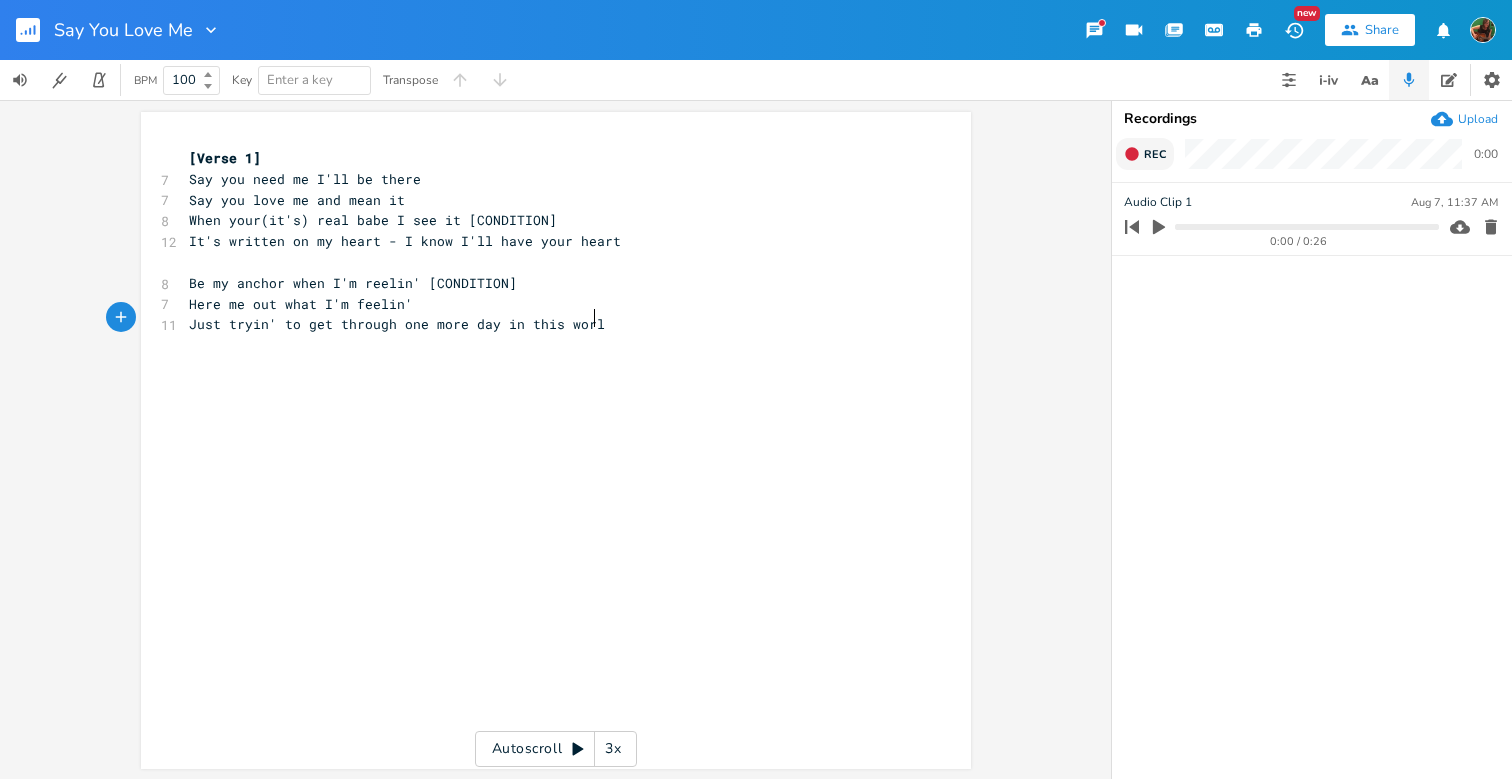 type on "tryin' to get through one more day in this world" 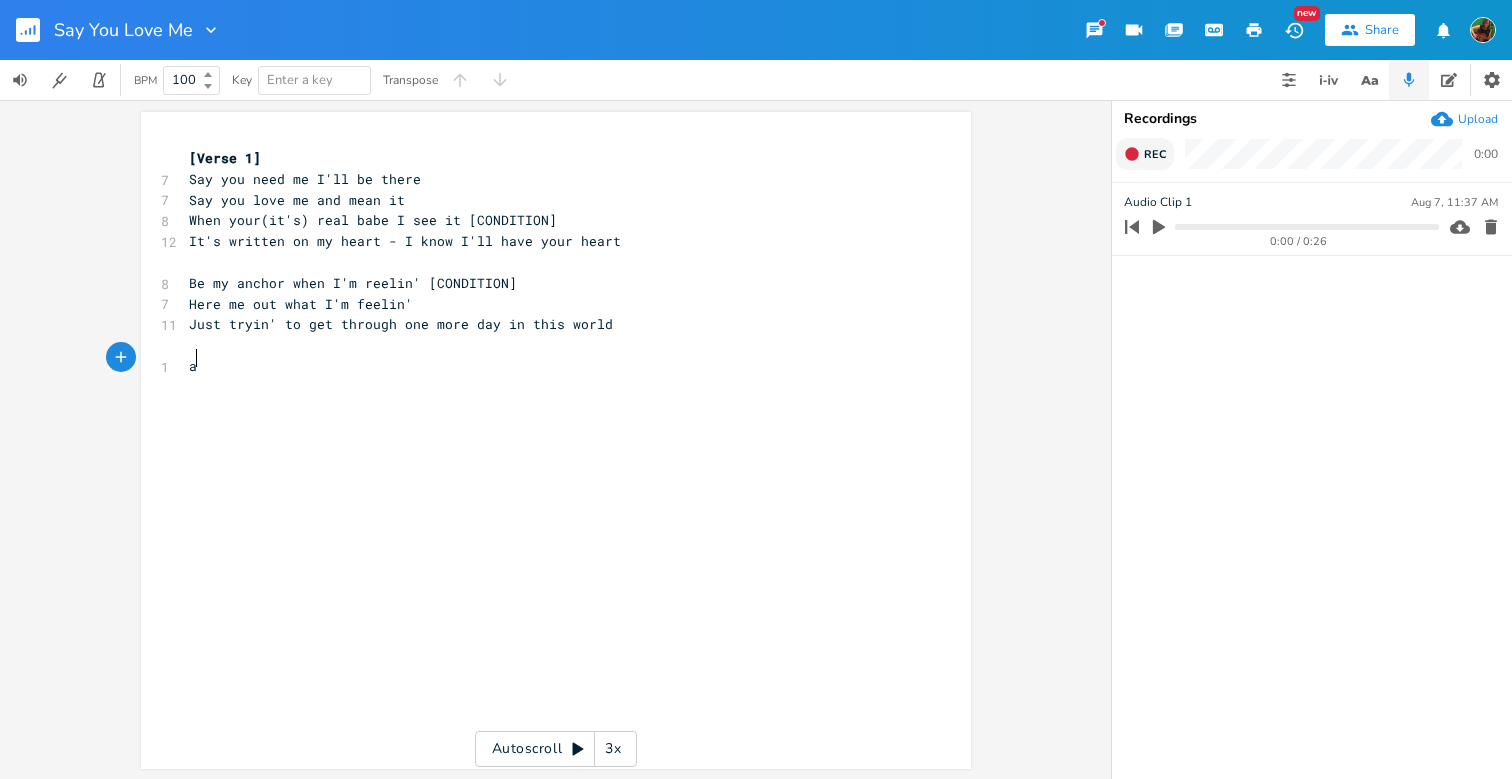 type on "an" 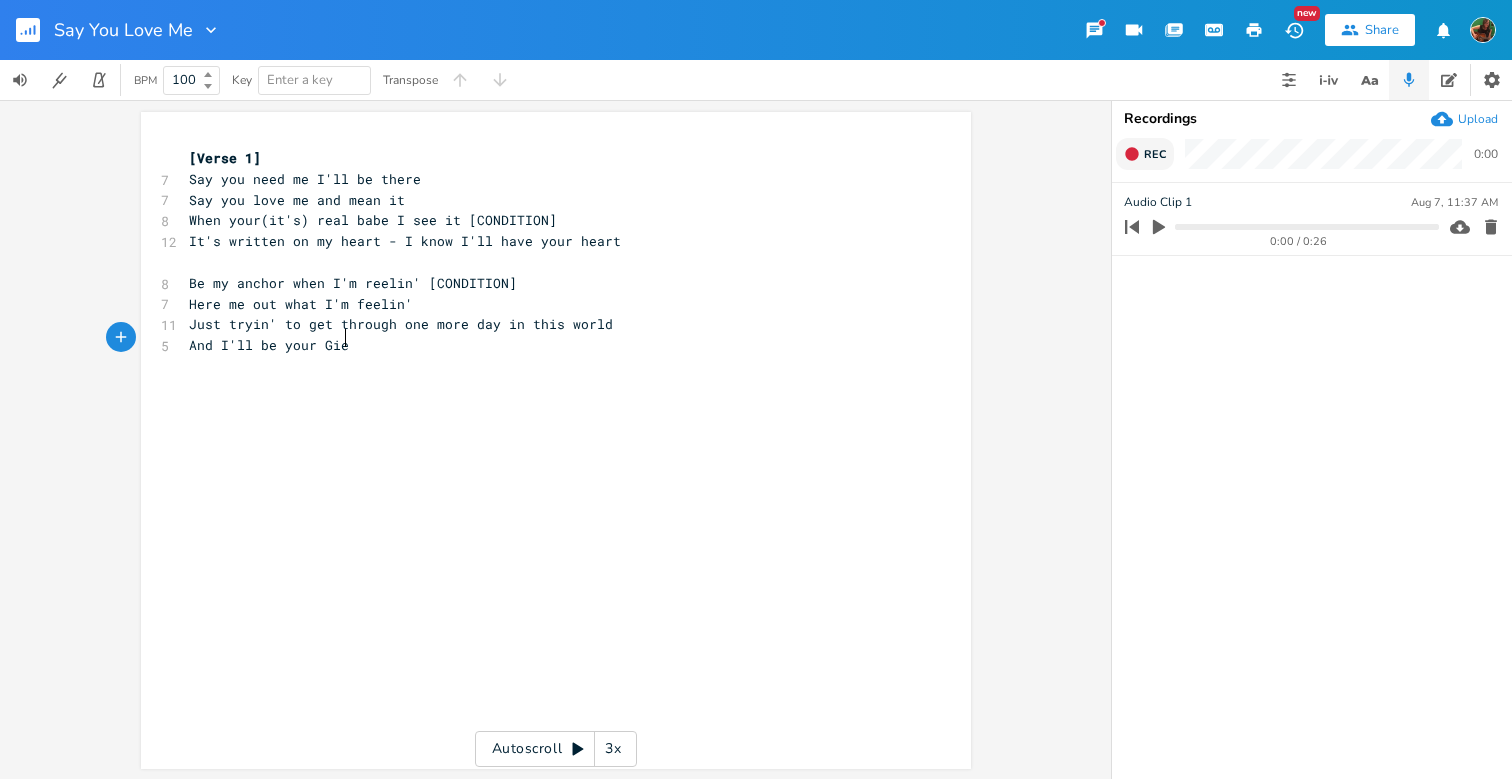 type on "And I'll be your Giel" 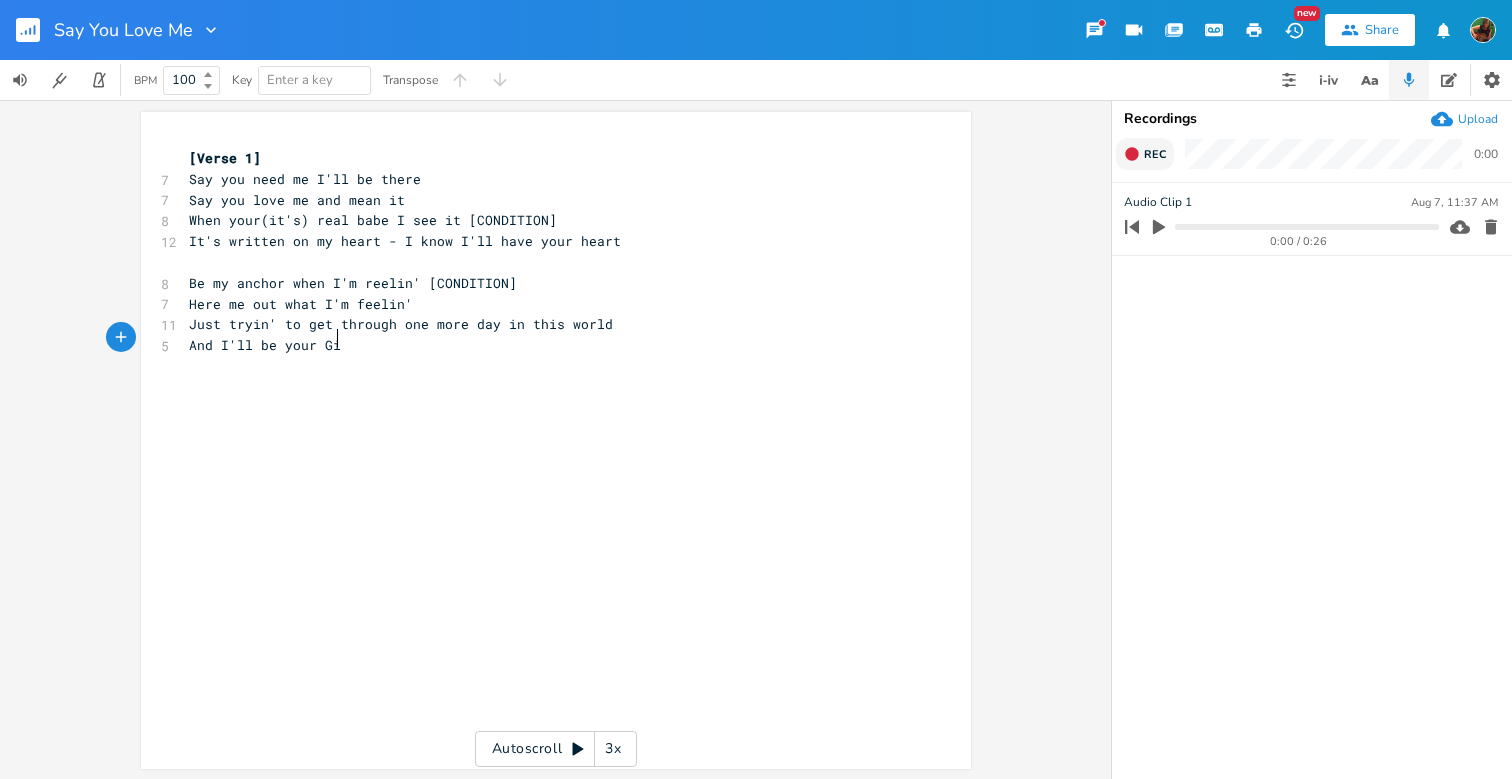 scroll, scrollTop: 0, scrollLeft: 18, axis: horizontal 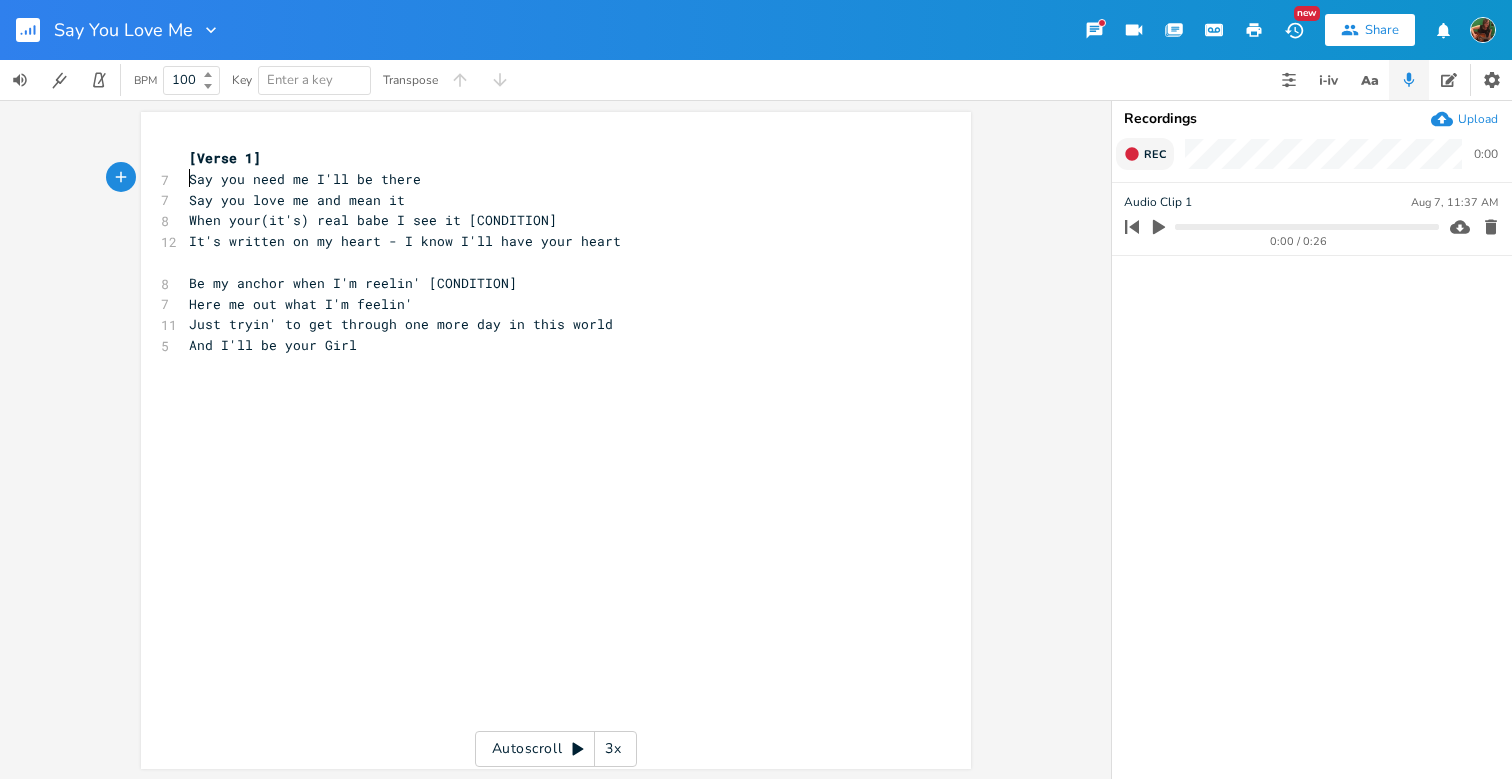 click on "Say you need me I'll be there" at bounding box center [305, 179] 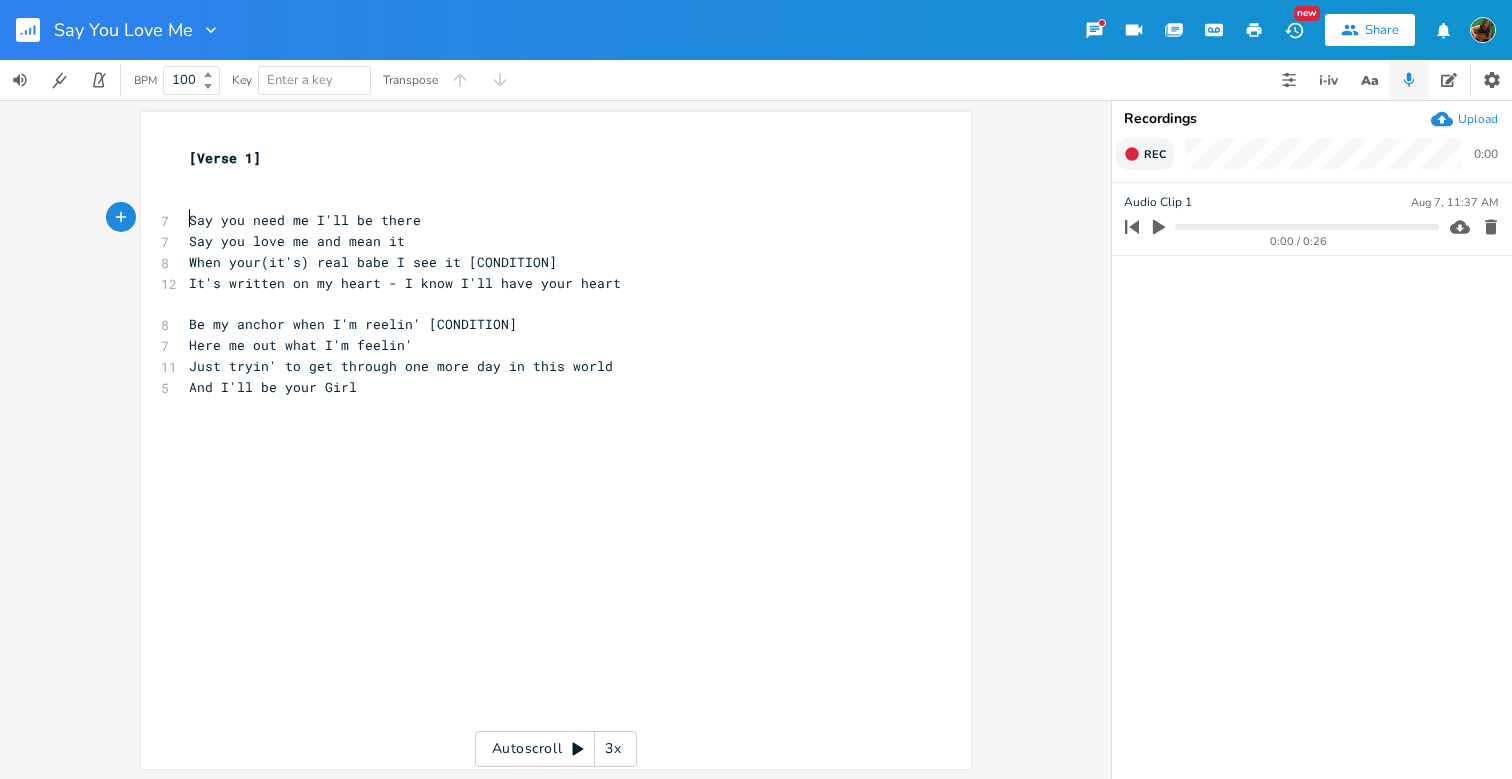 click on "​" at bounding box center [546, 200] 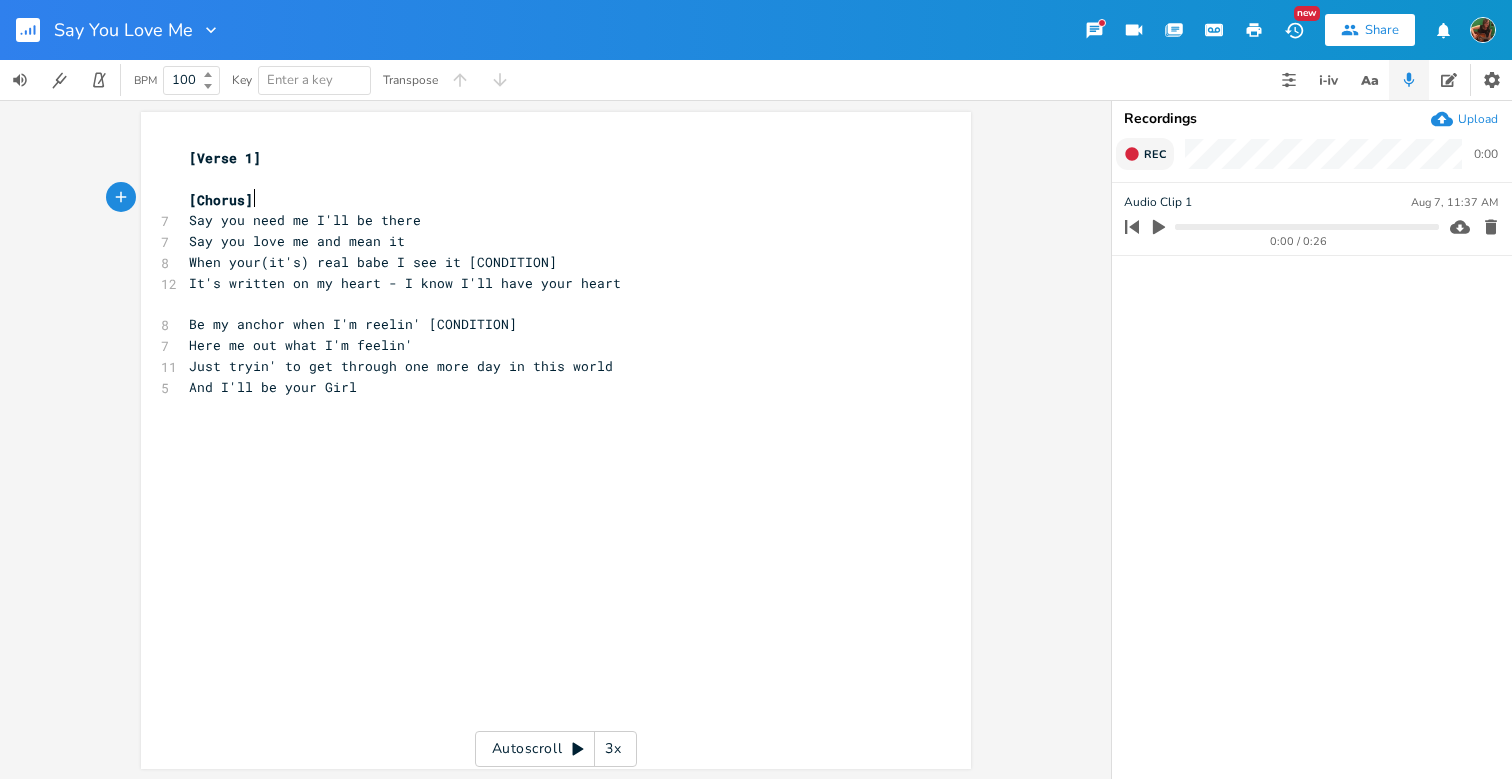 scroll, scrollTop: 0, scrollLeft: 41, axis: horizontal 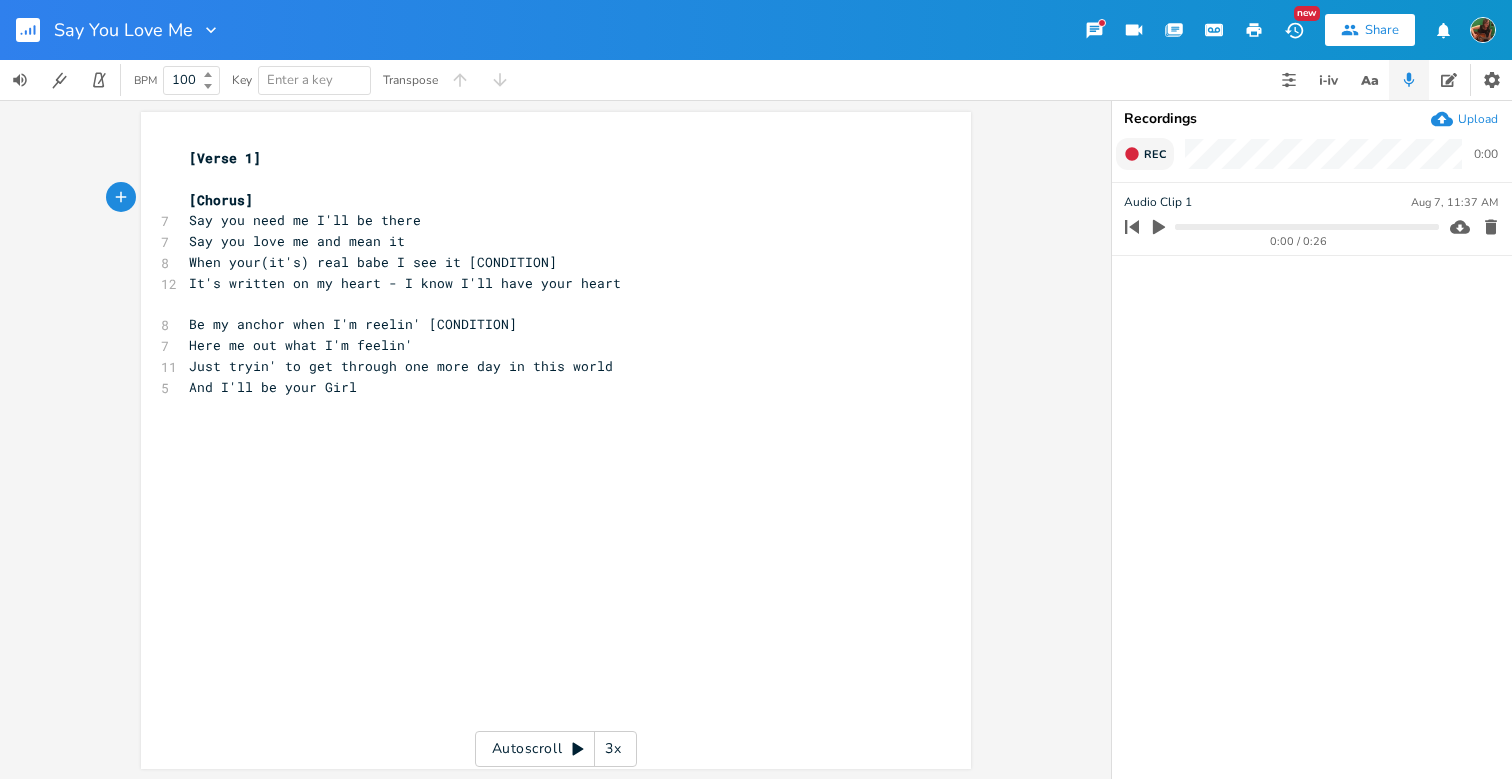 type on "[Chorus]" 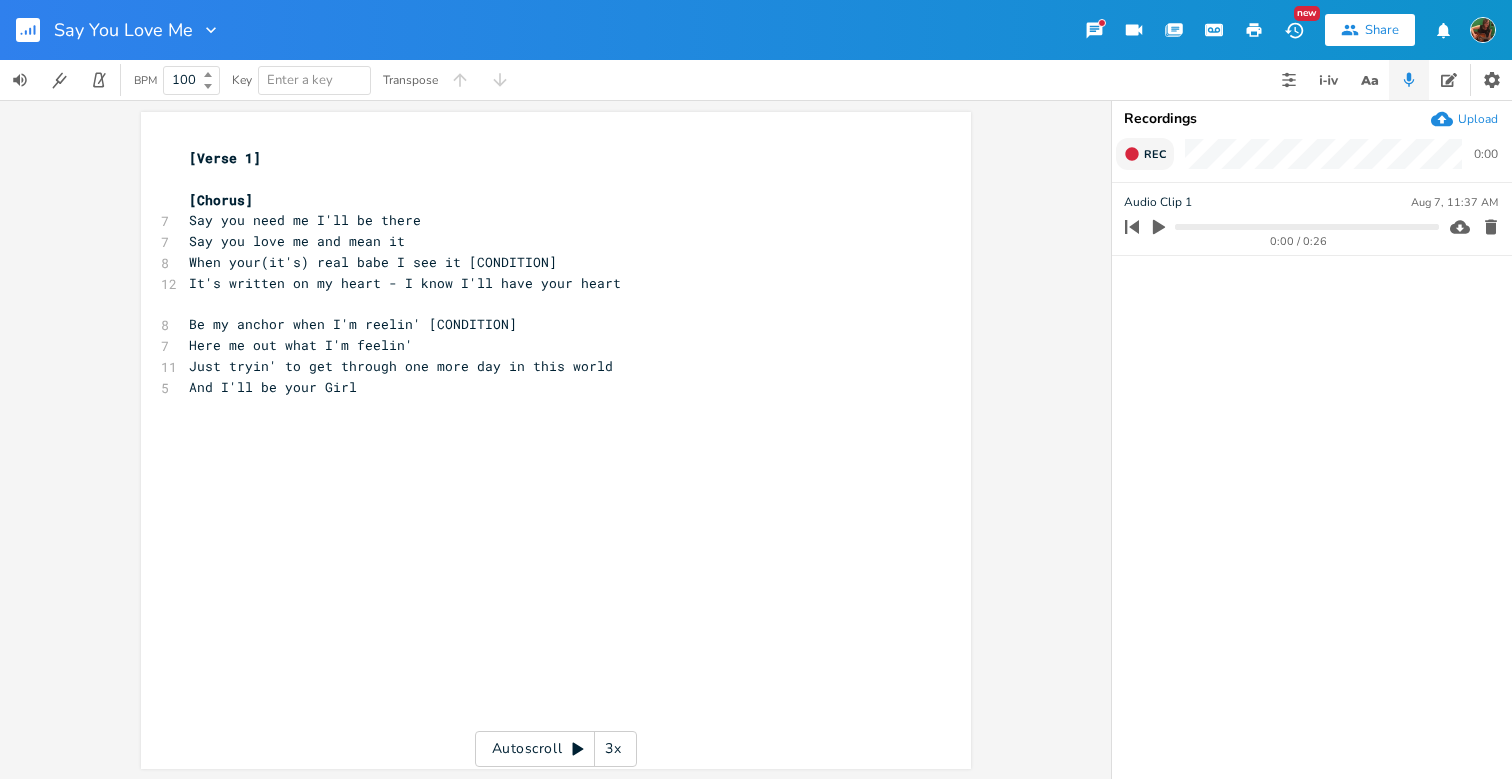 click on "[Verse 1]" at bounding box center [225, 158] 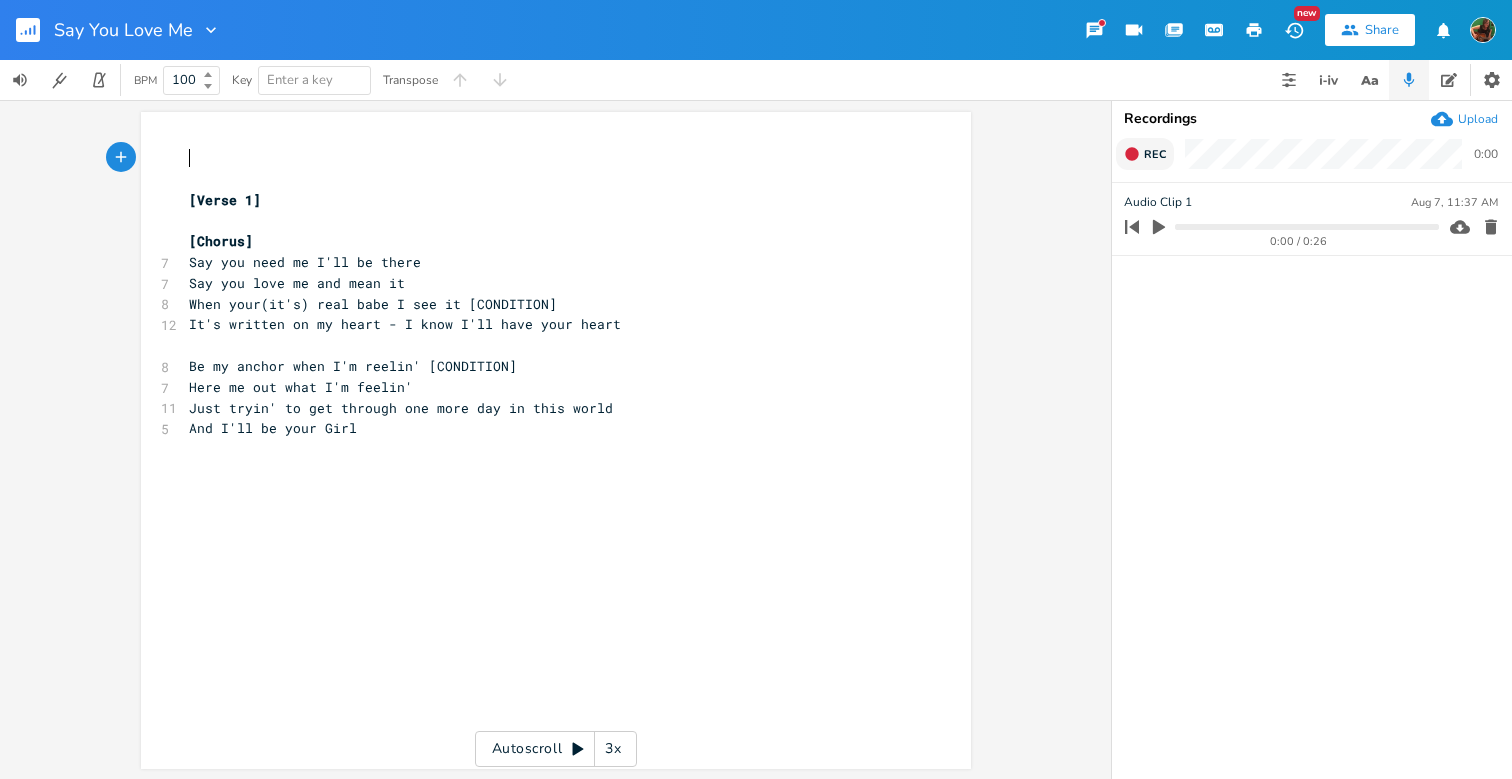 click on "​" at bounding box center (546, 158) 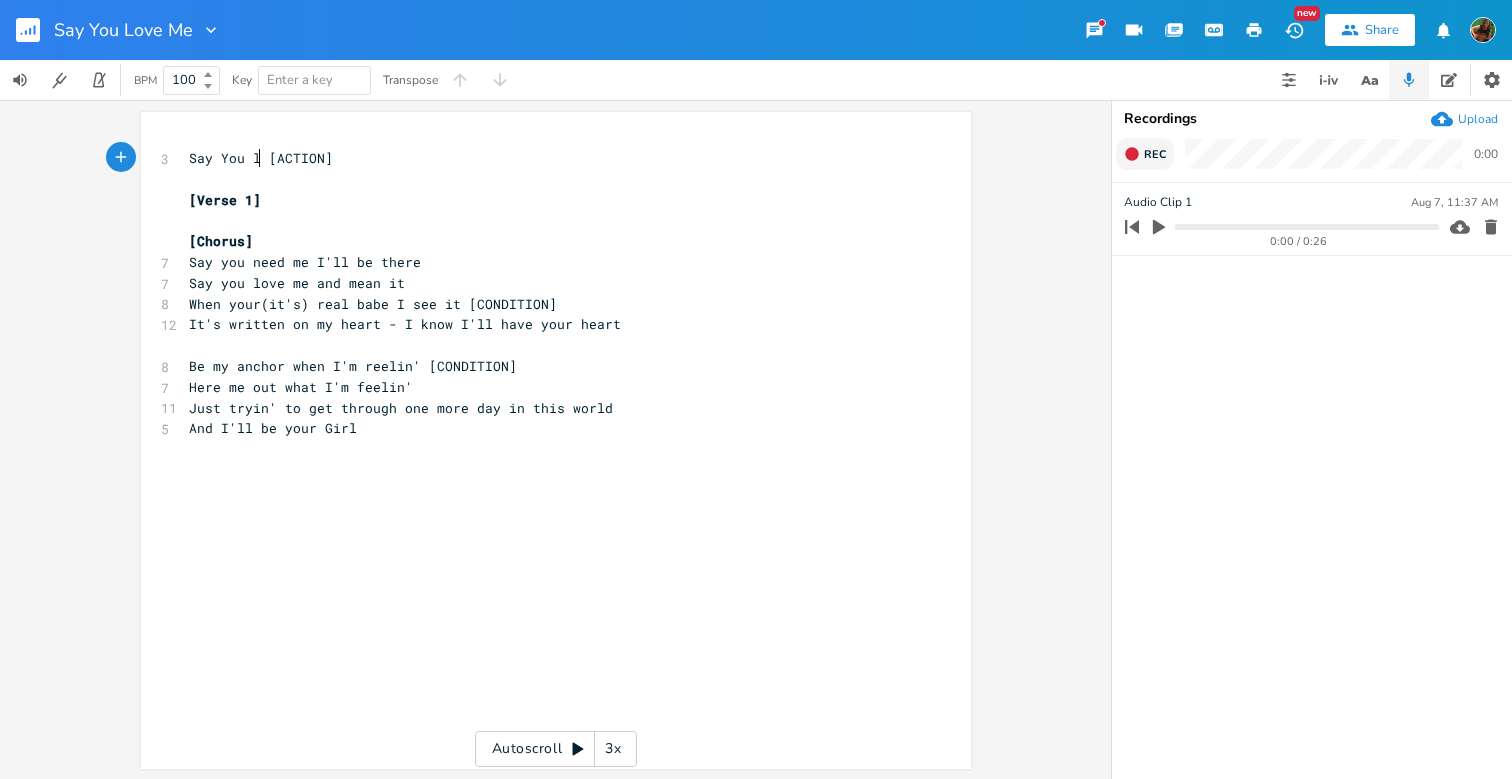 type on "Say You lo" 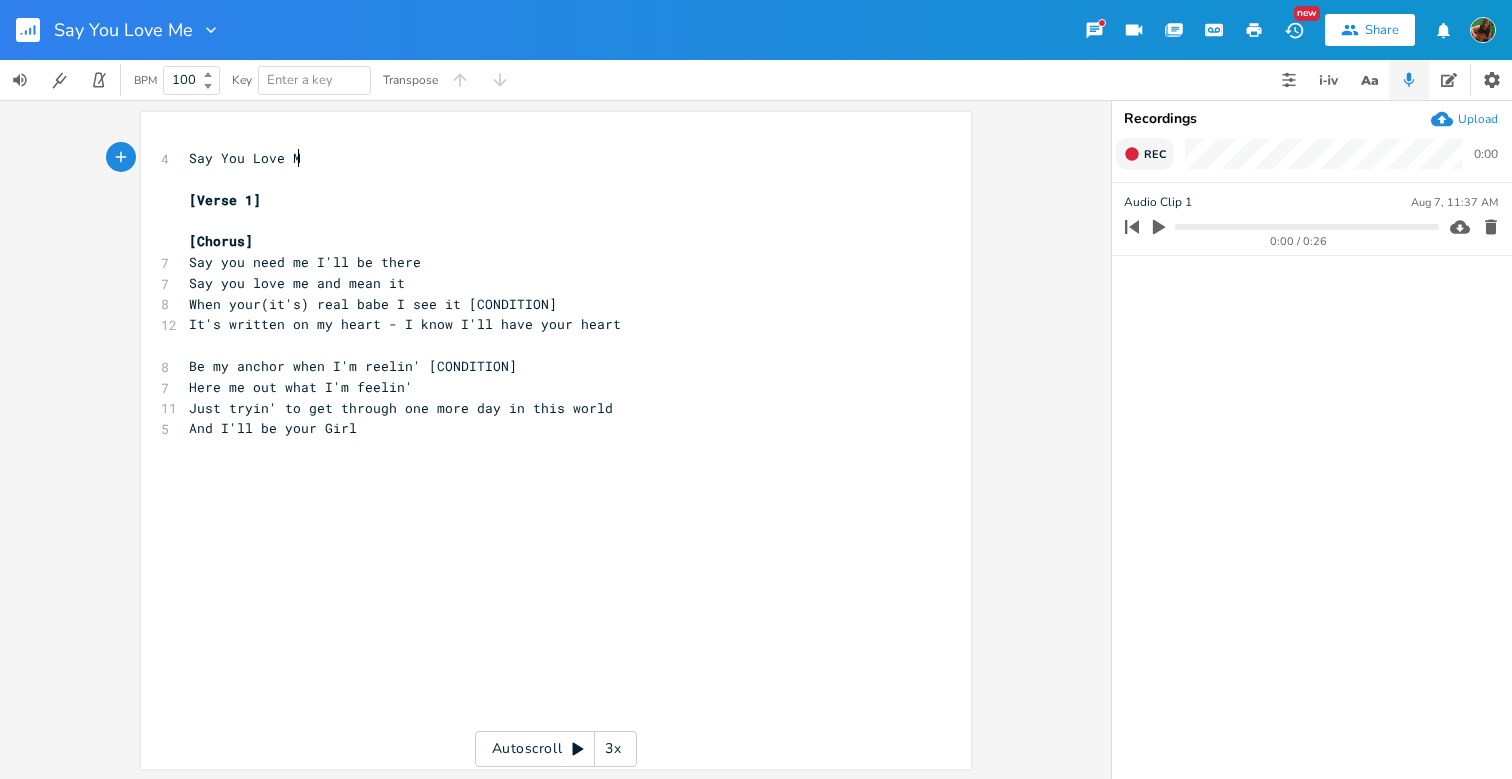 scroll, scrollTop: 0, scrollLeft: 41, axis: horizontal 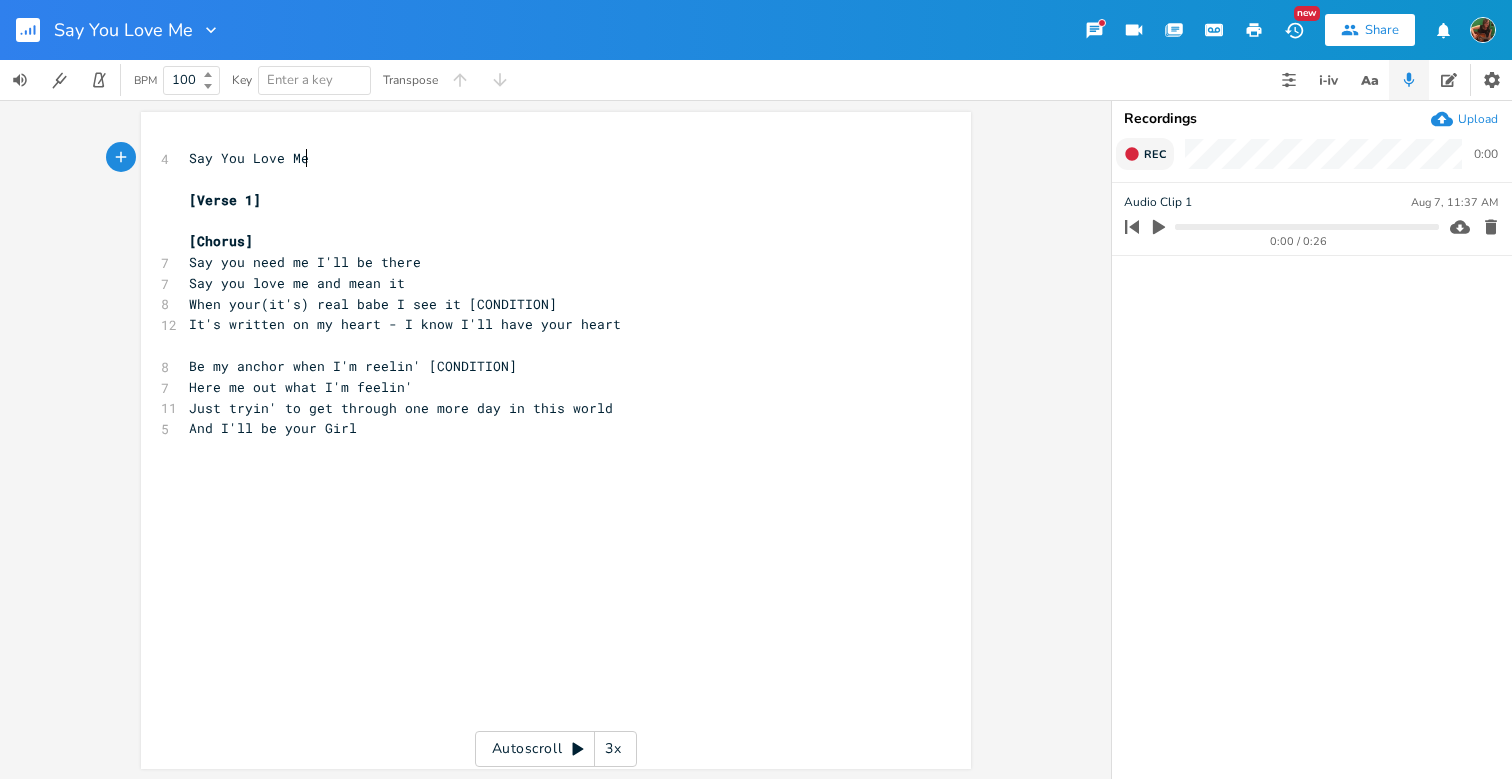 type on "Love Me" 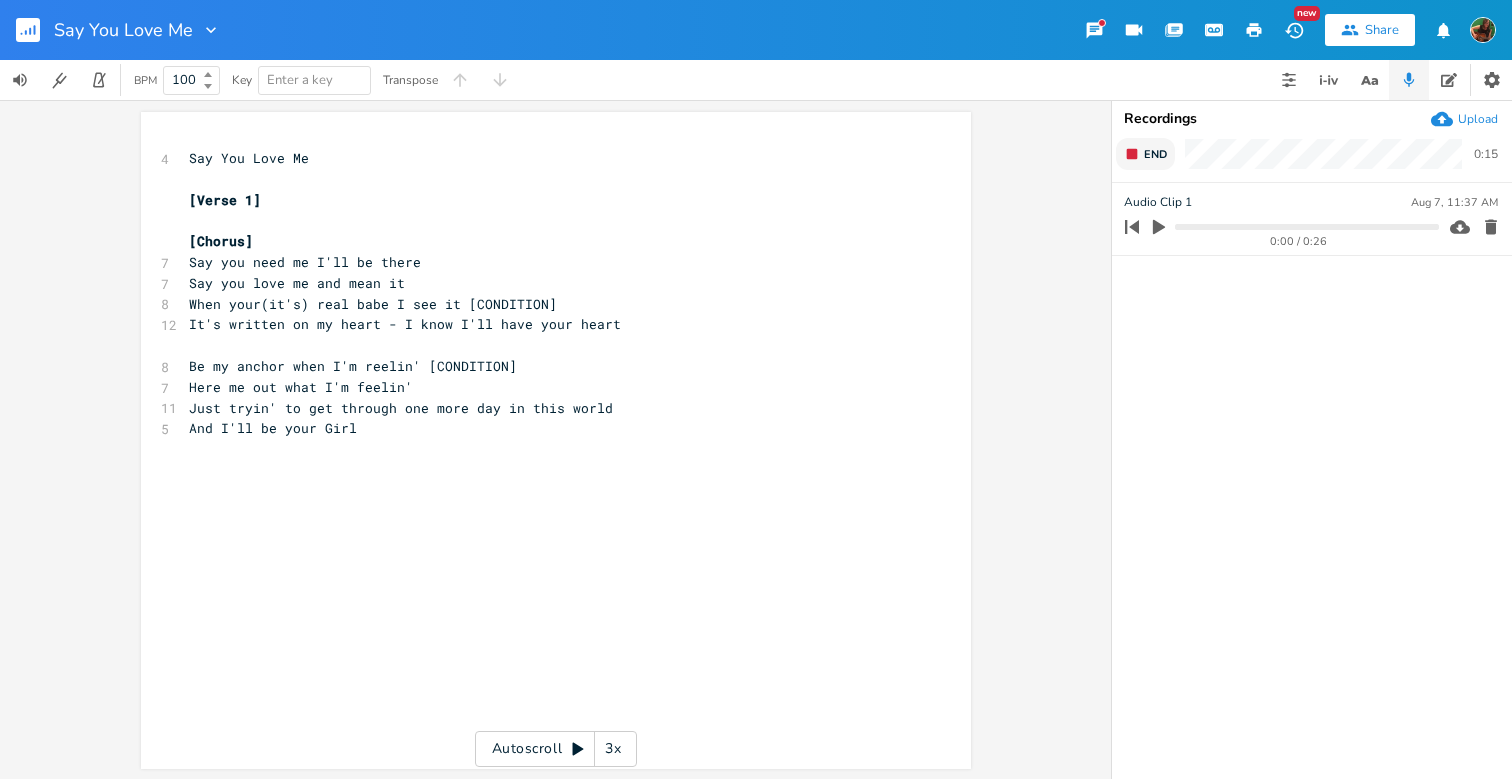 click on "End" at bounding box center [1155, 154] 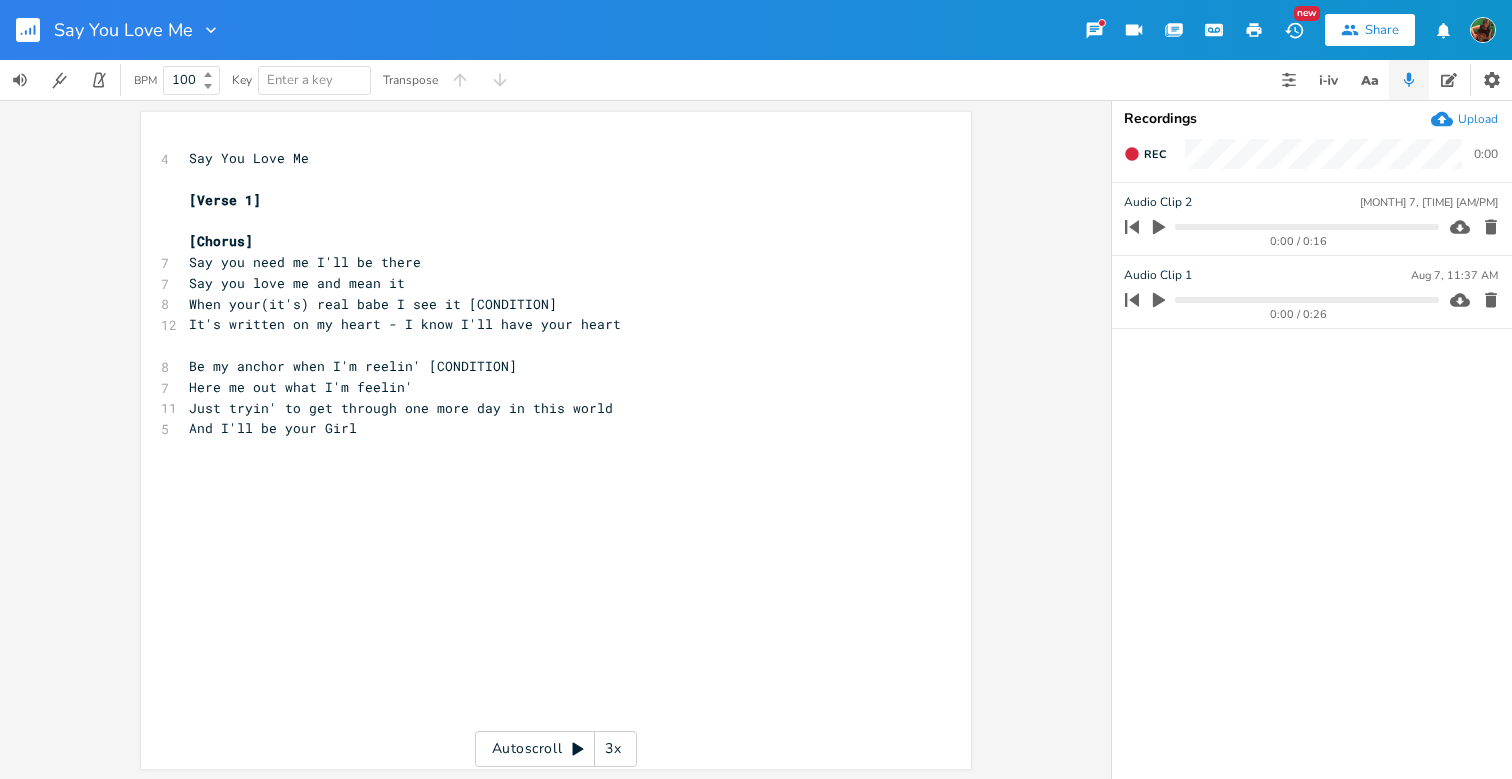 click 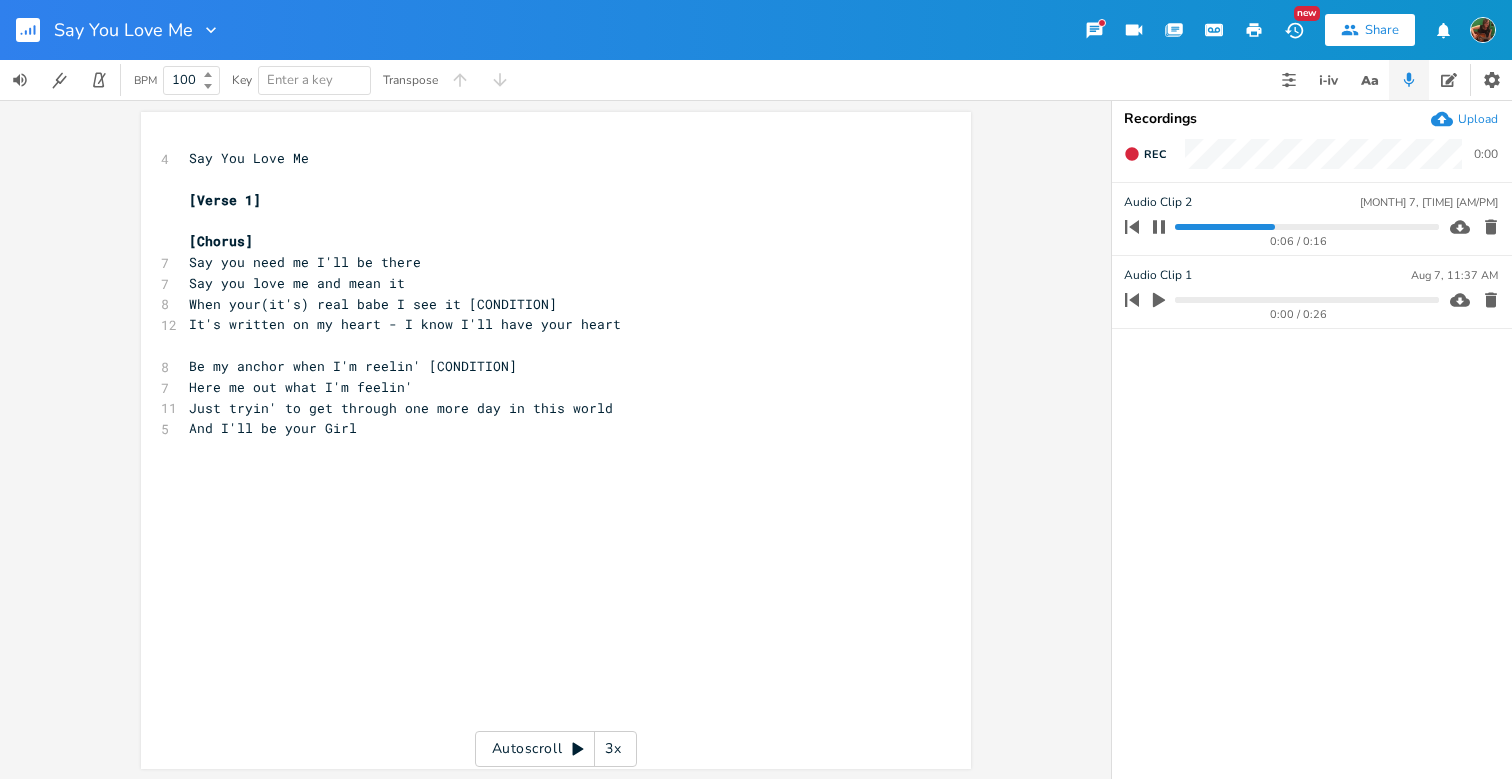 click 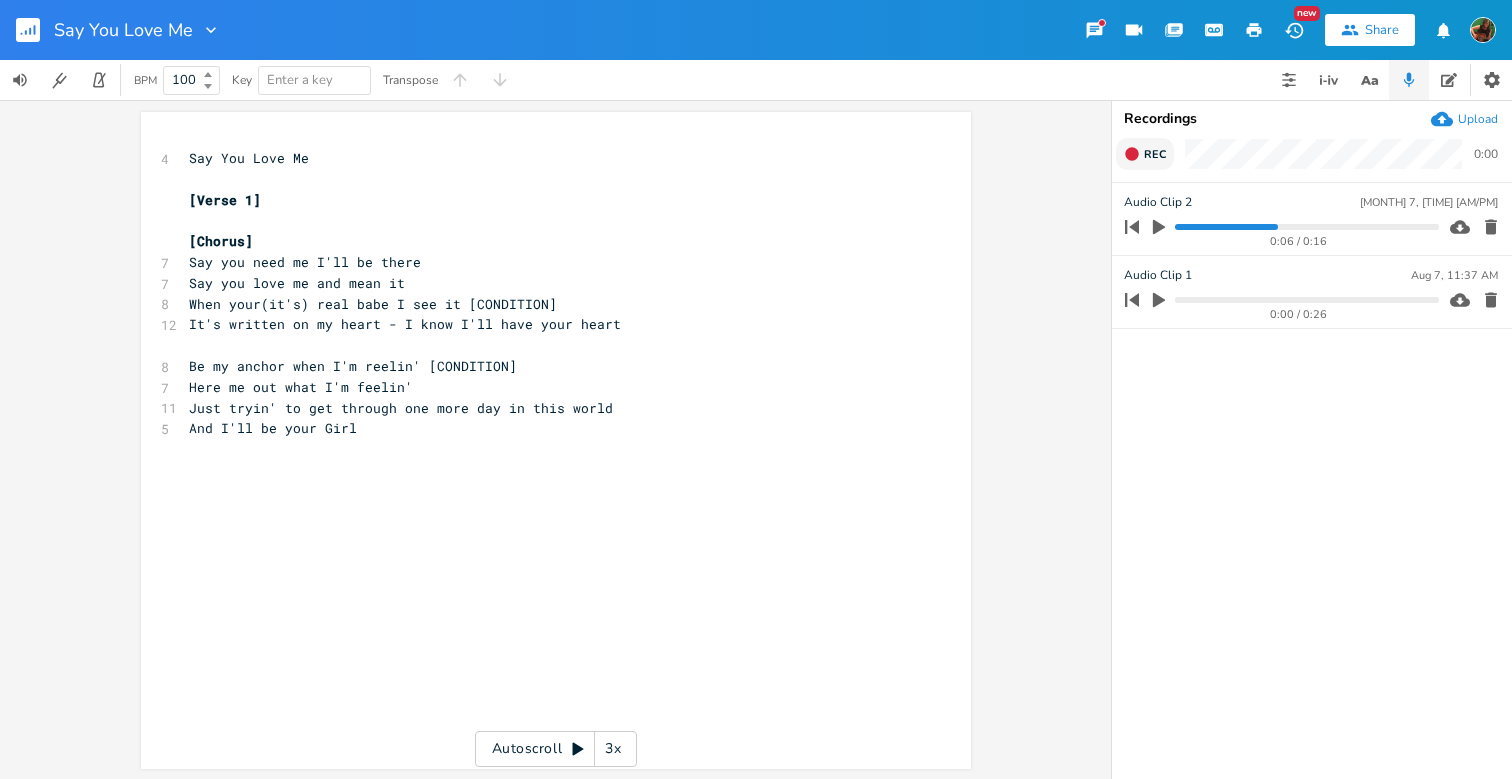 click 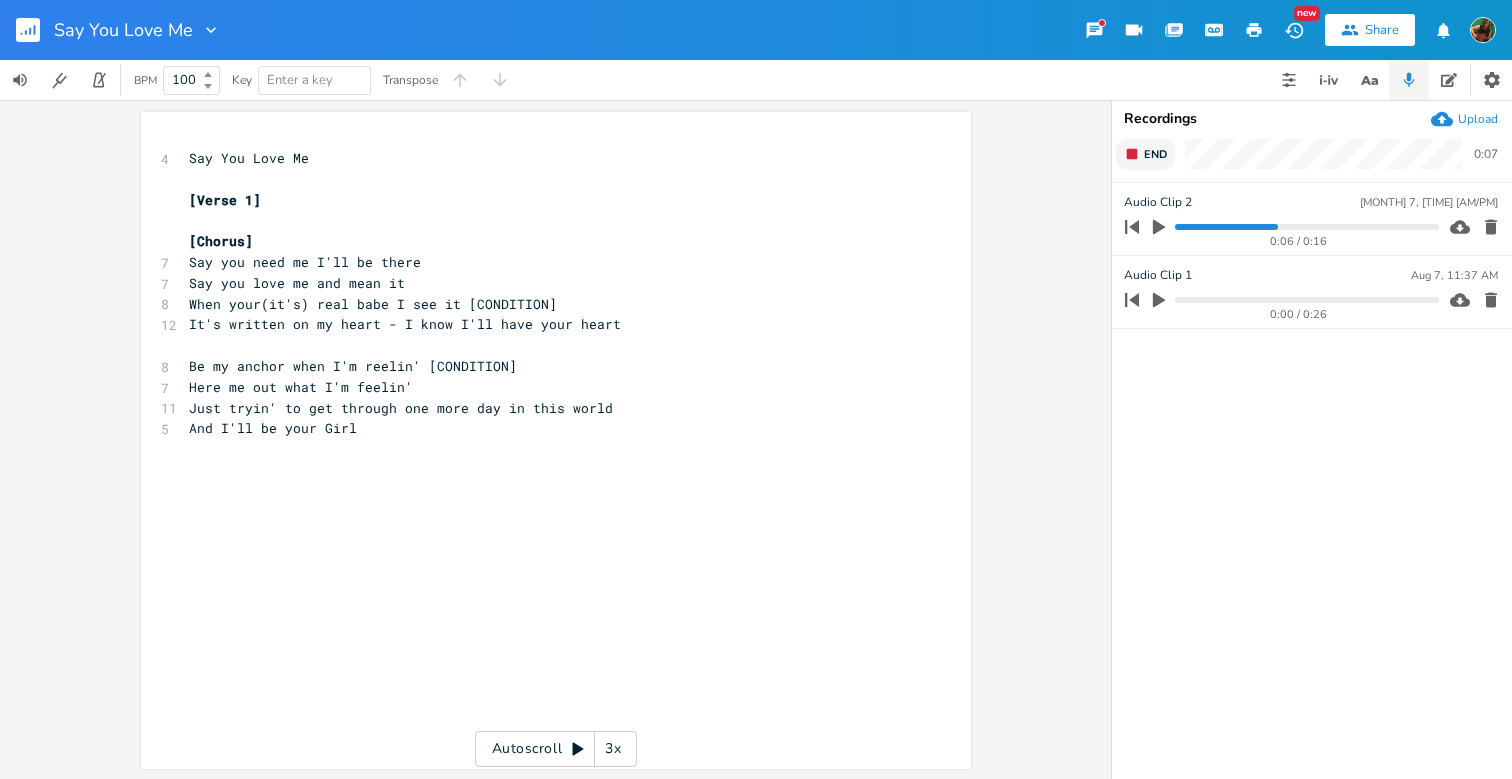 click 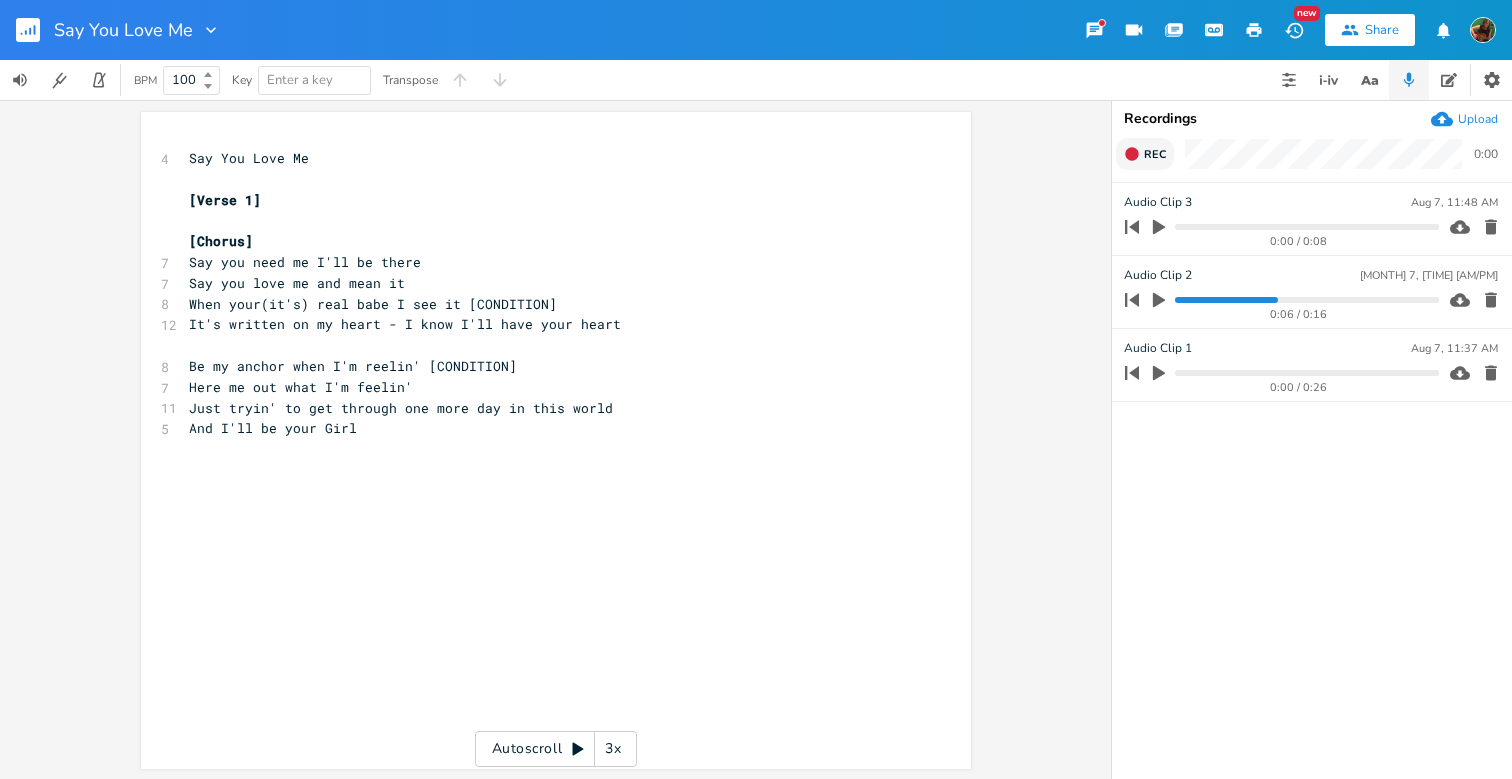 click 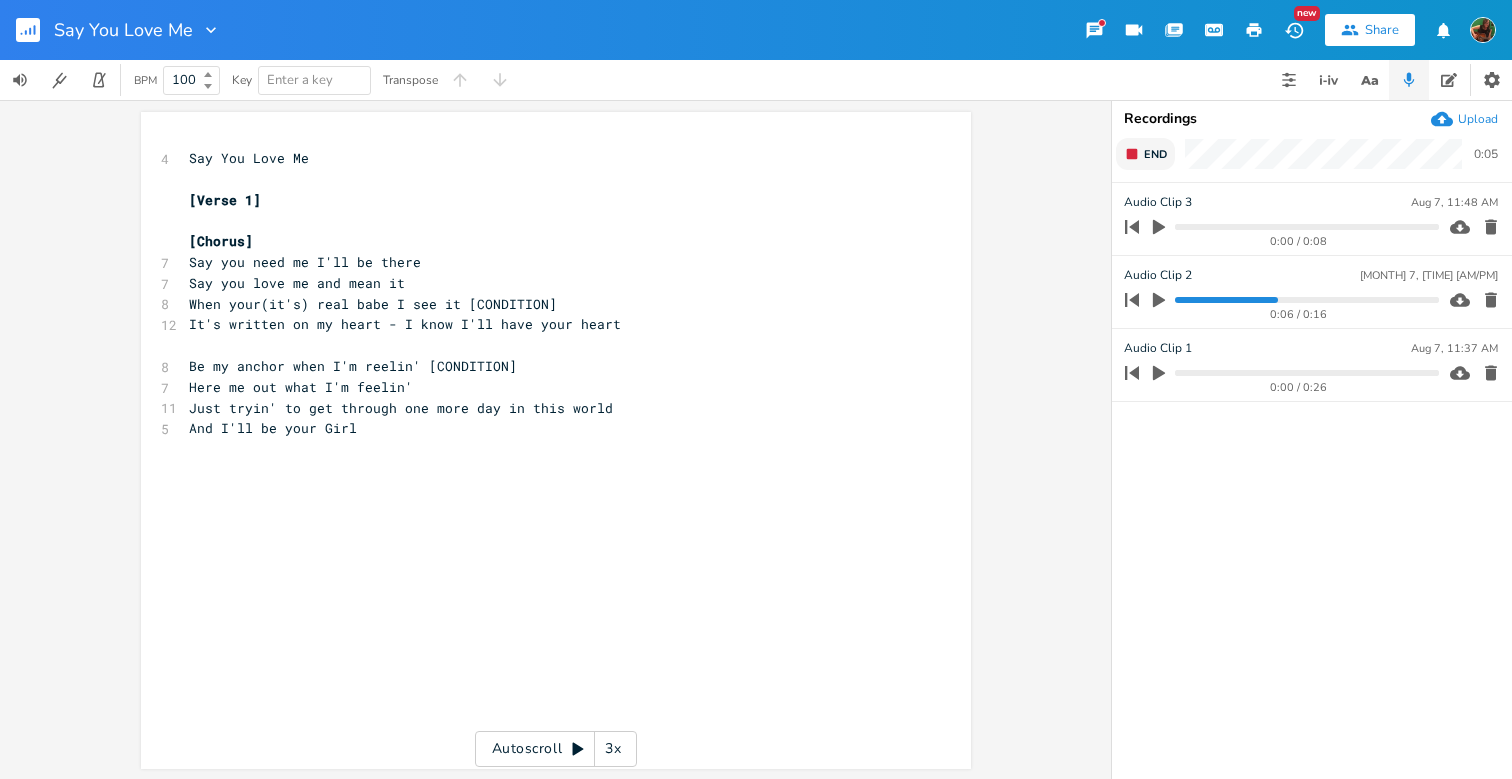 click 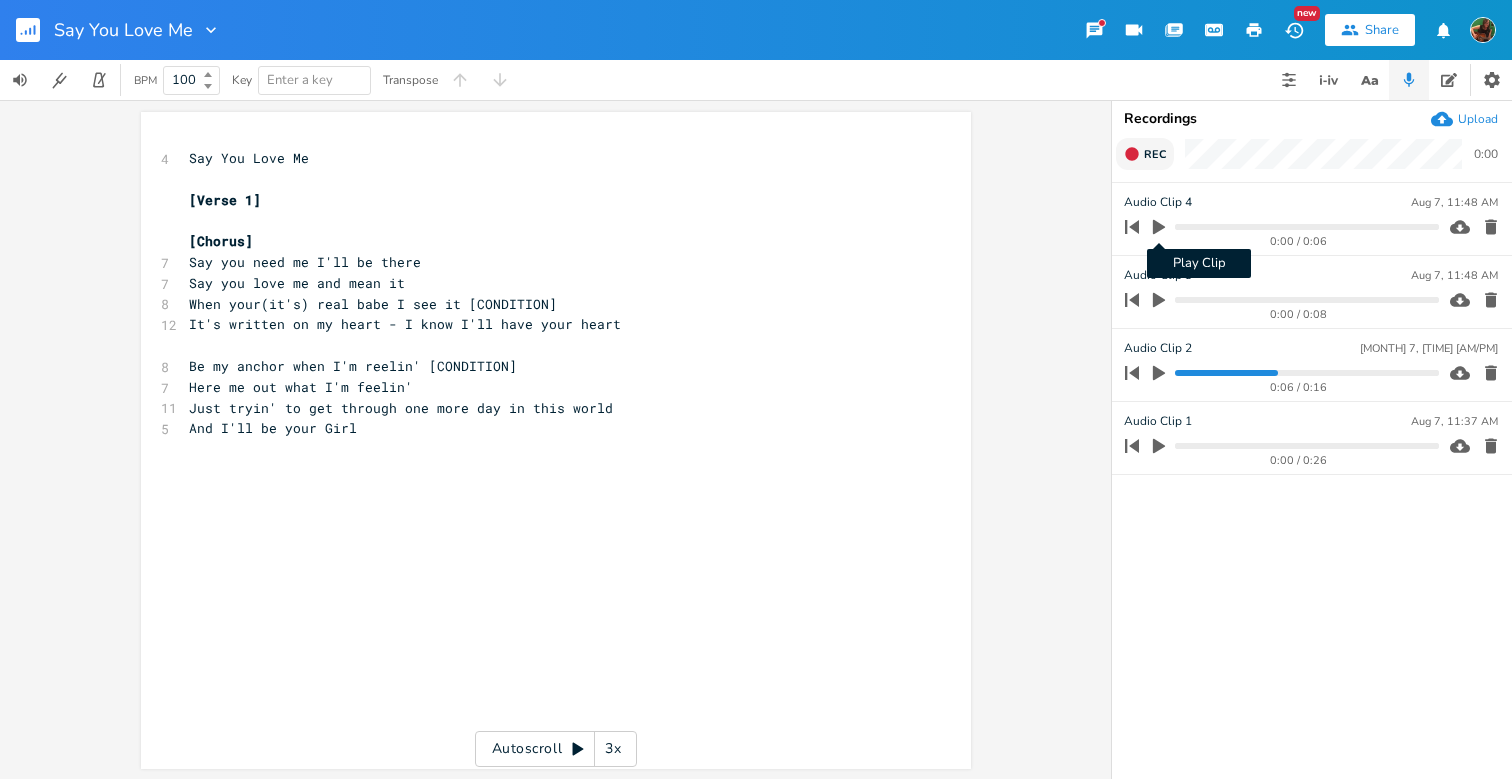 click 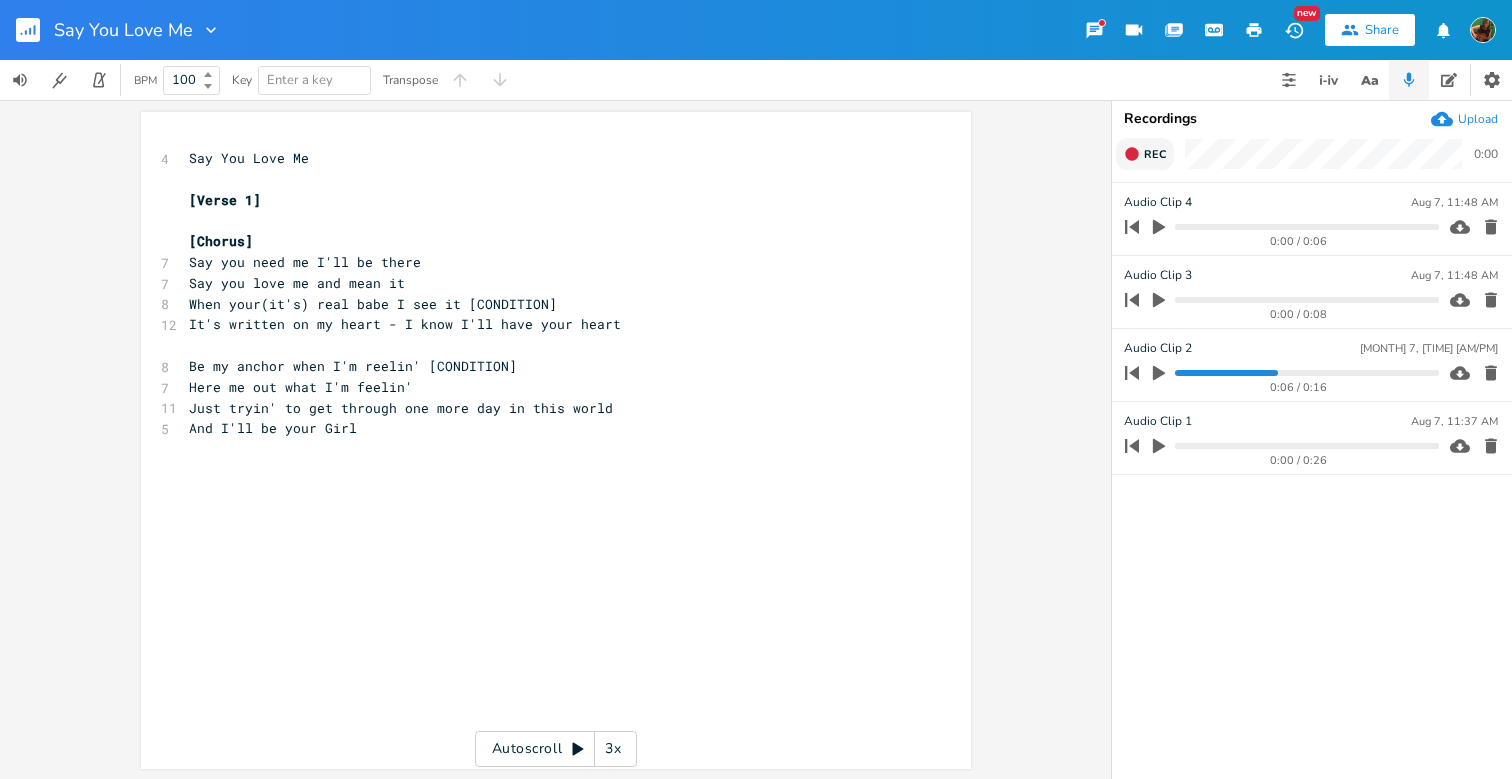 click 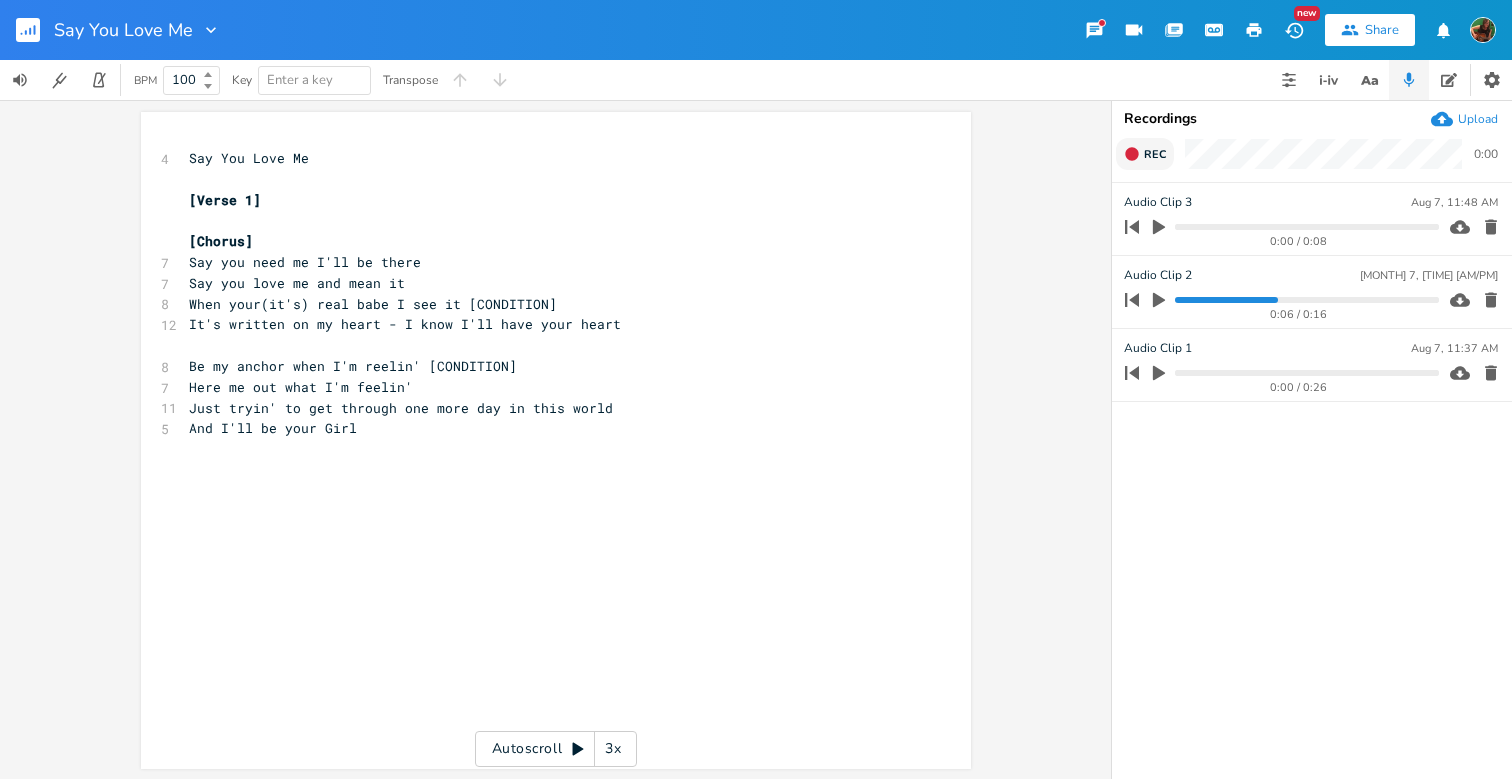 click 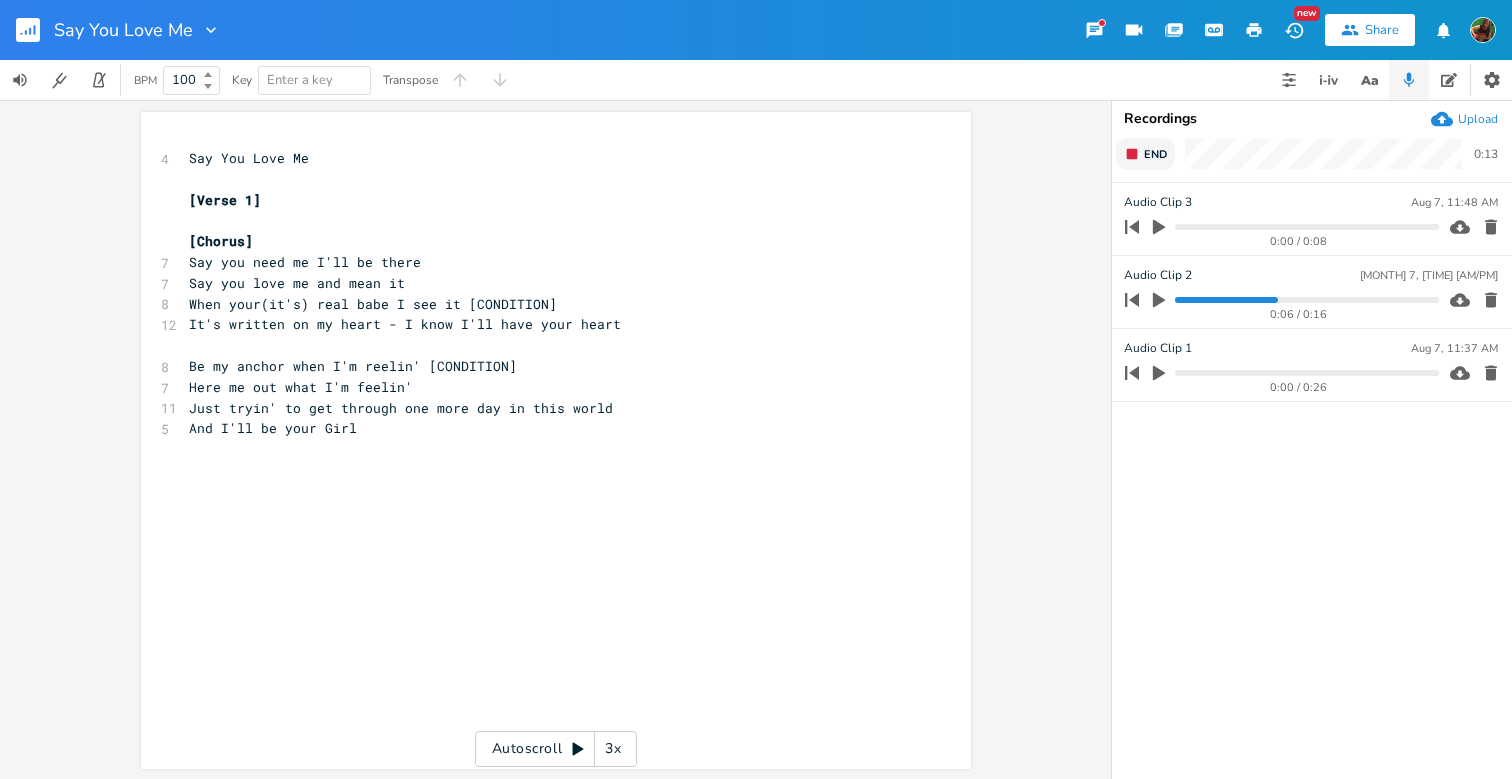 click 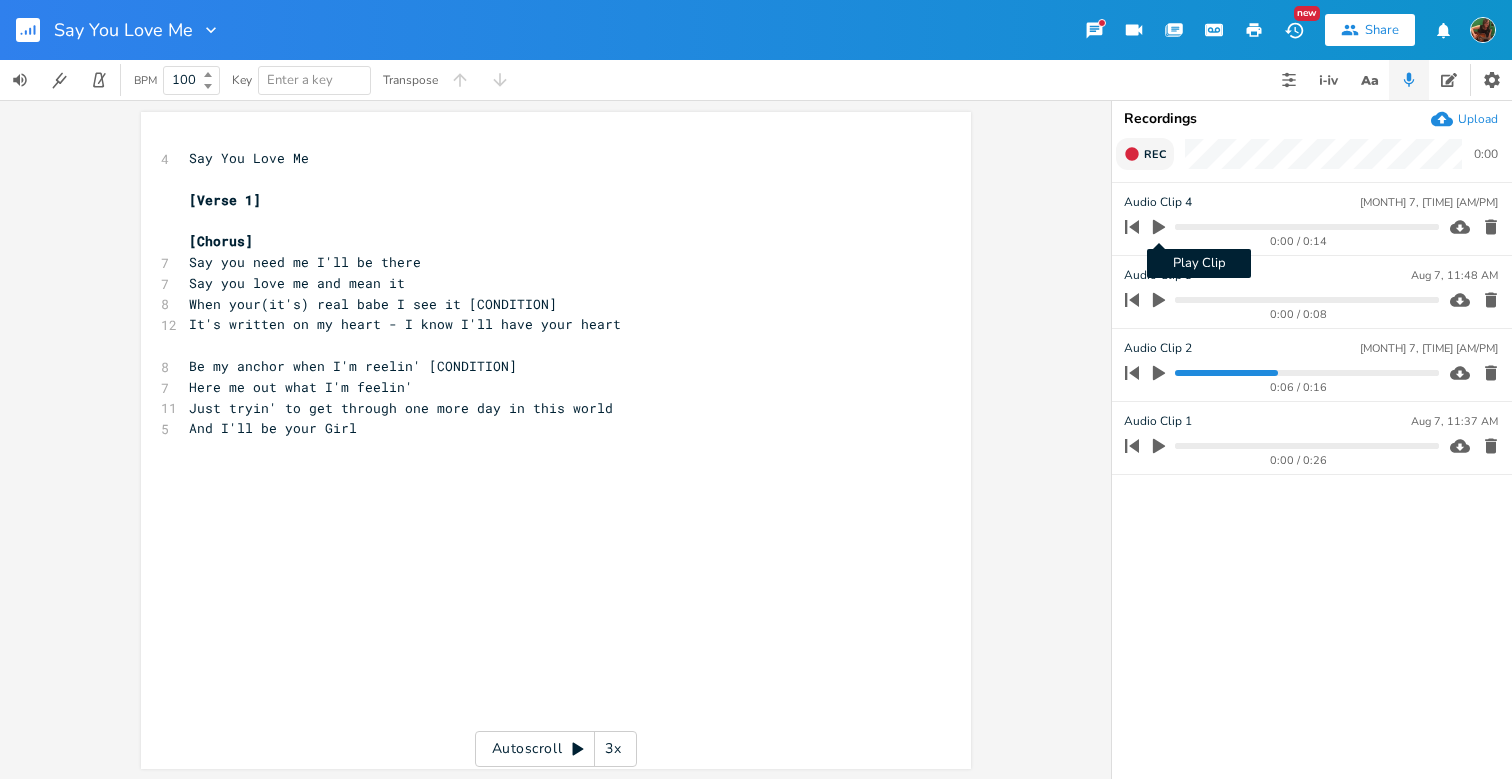 click 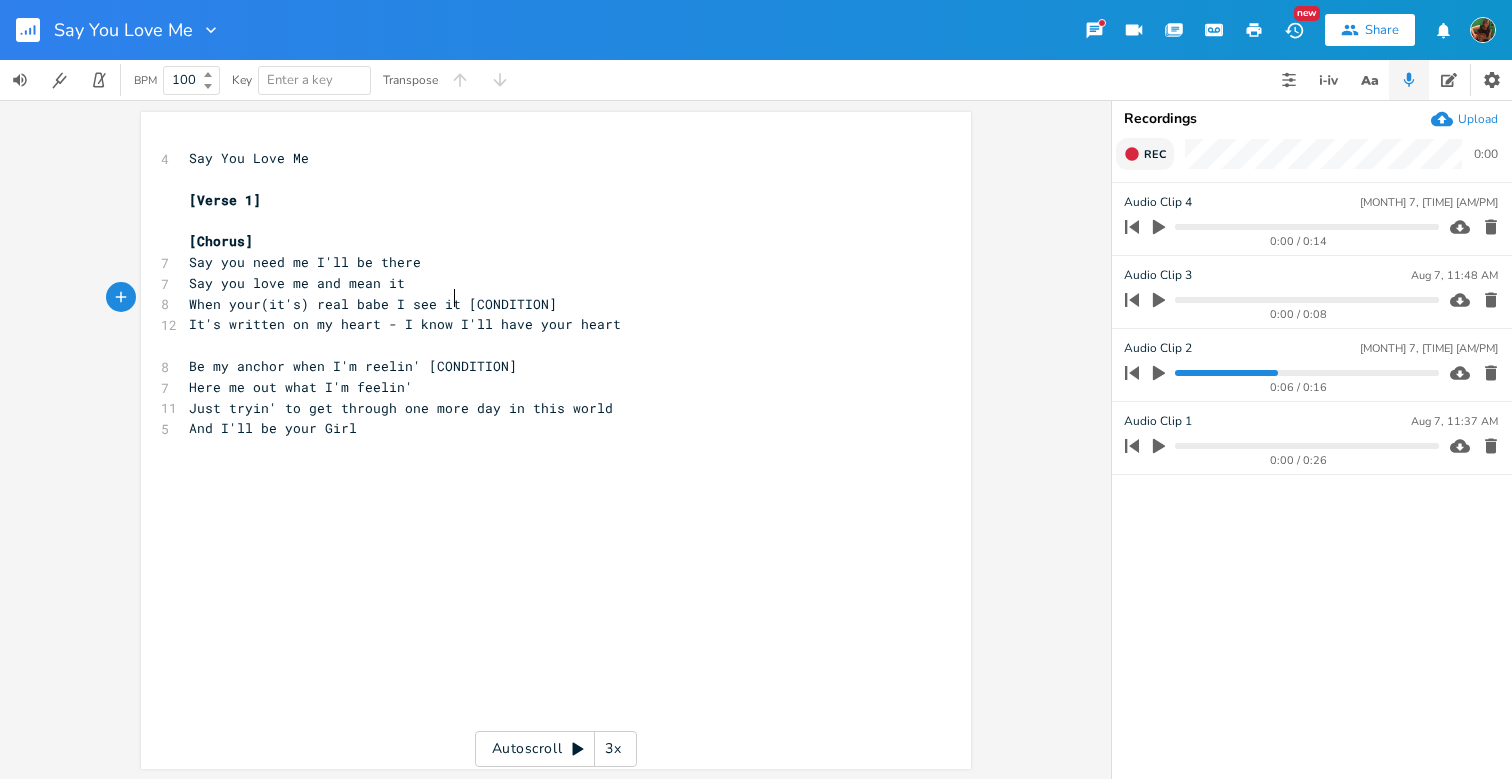 click on "When your(it's) real babe I see it [CONDITION]" at bounding box center [546, 304] 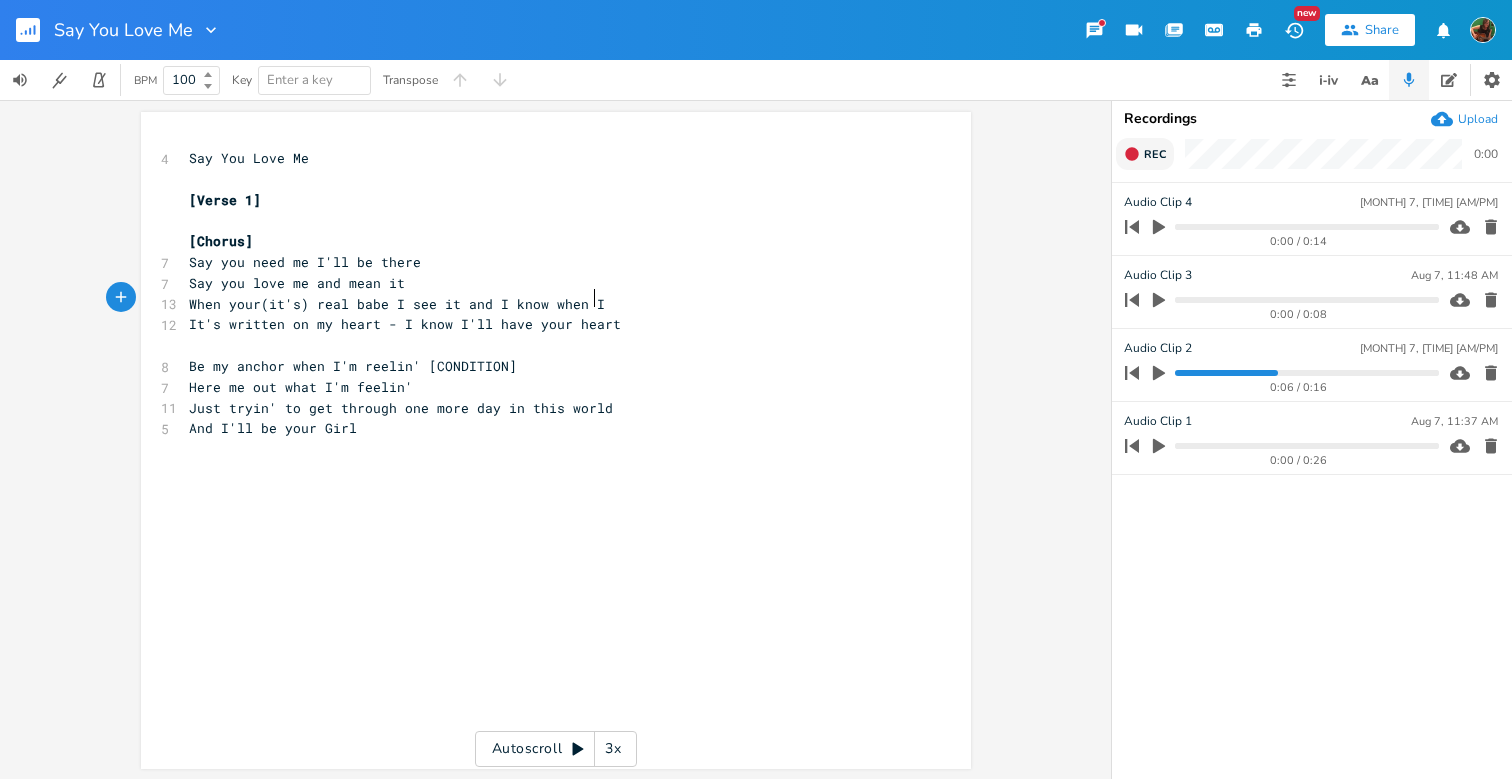 type on "and I know when It [CONDITION]" 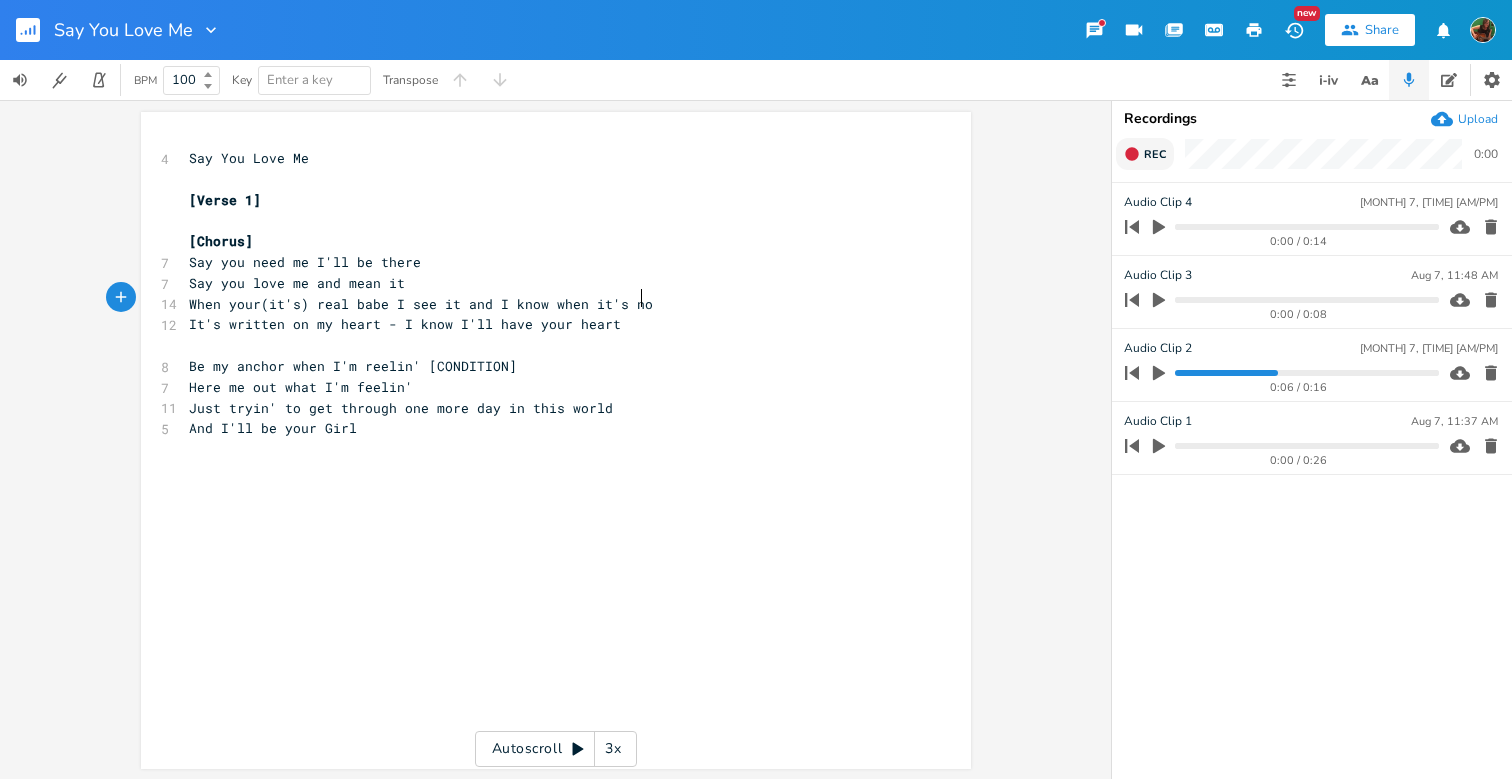 type on "it's not" 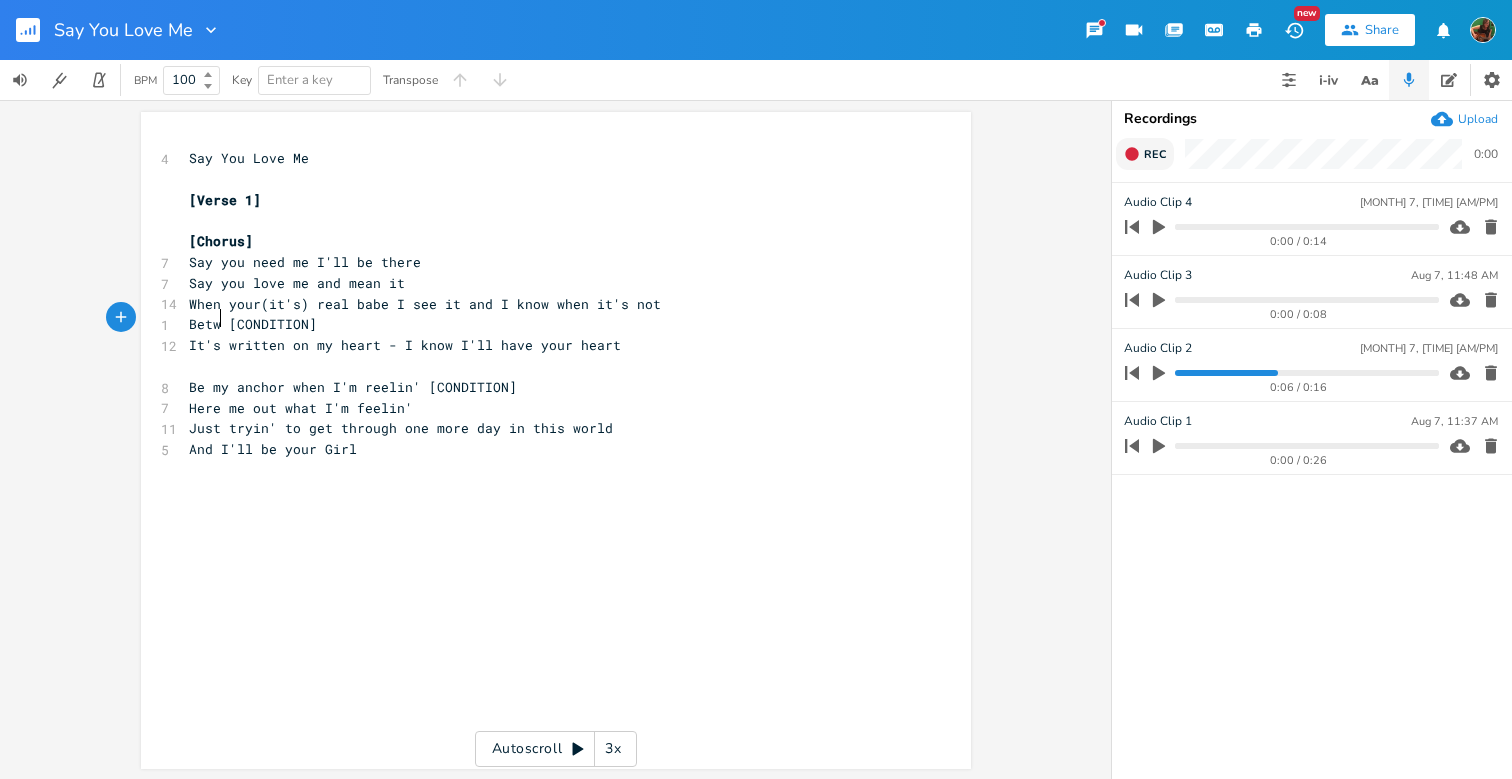type on "Betwe [CONDITION]" 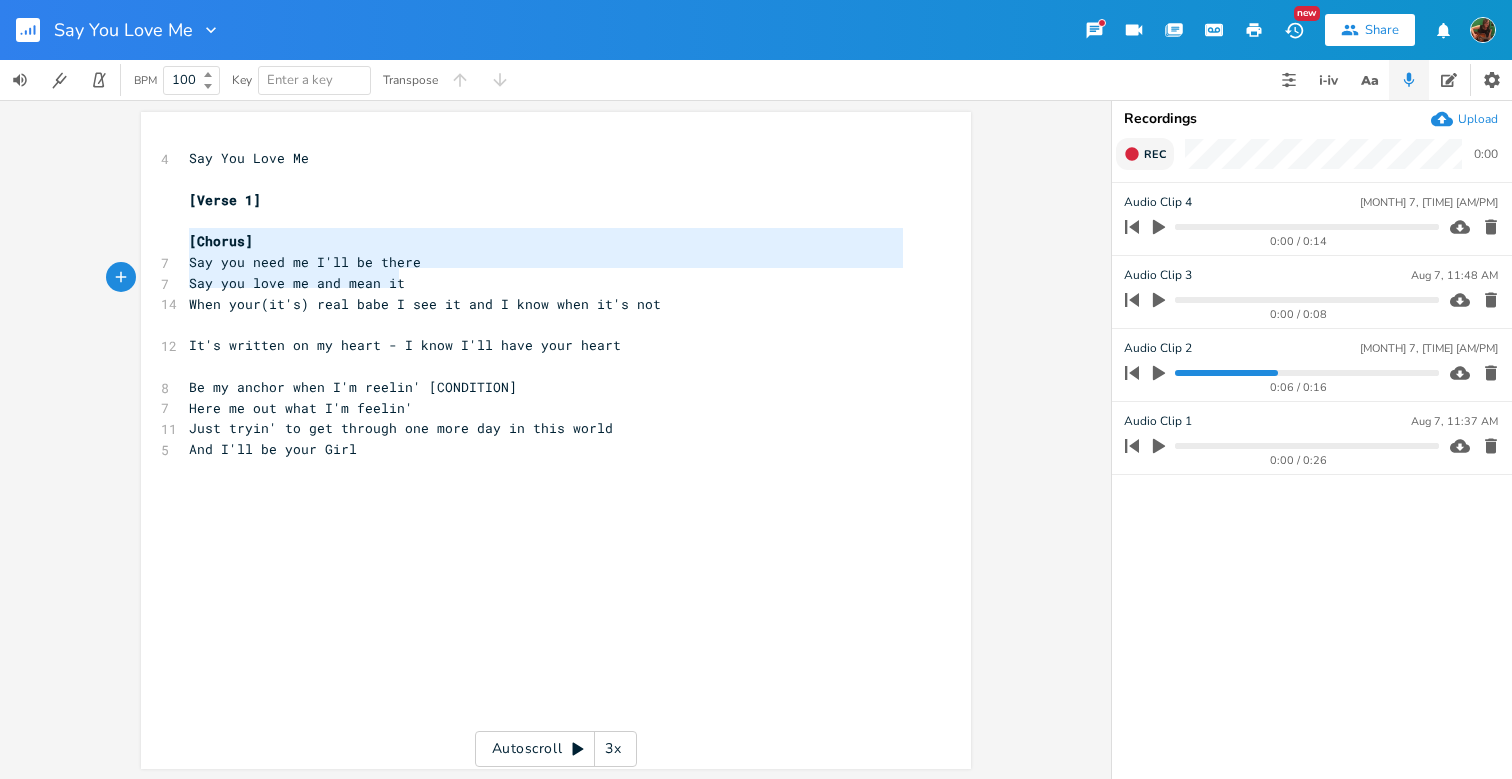 type on "[Chorus]
Say you need me I'll be there
Say you love me and mean it
When your(it's) real babe I see it and I know when it's not [CONDITION]" 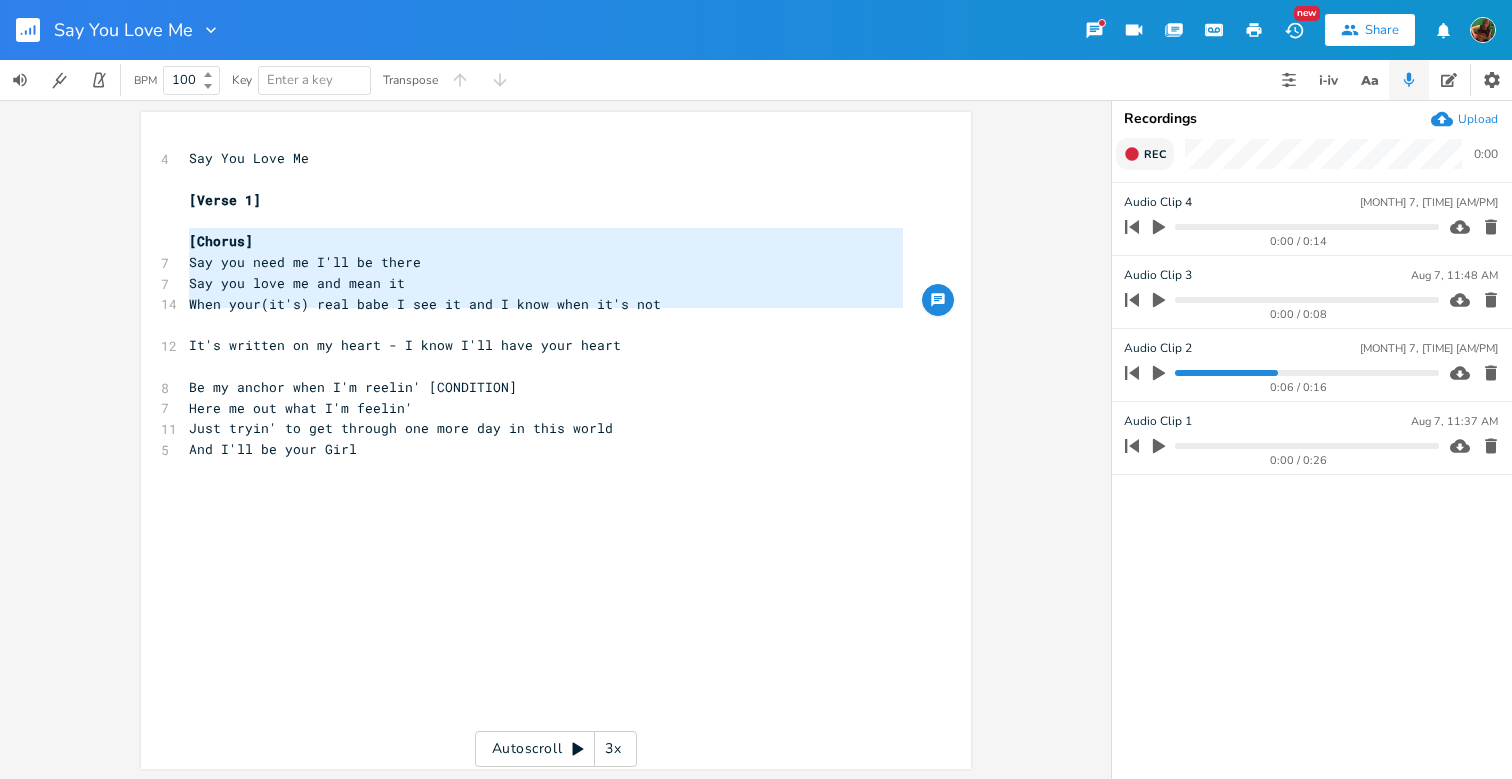 drag, startPoint x: 181, startPoint y: 238, endPoint x: 657, endPoint y: 315, distance: 482.1877 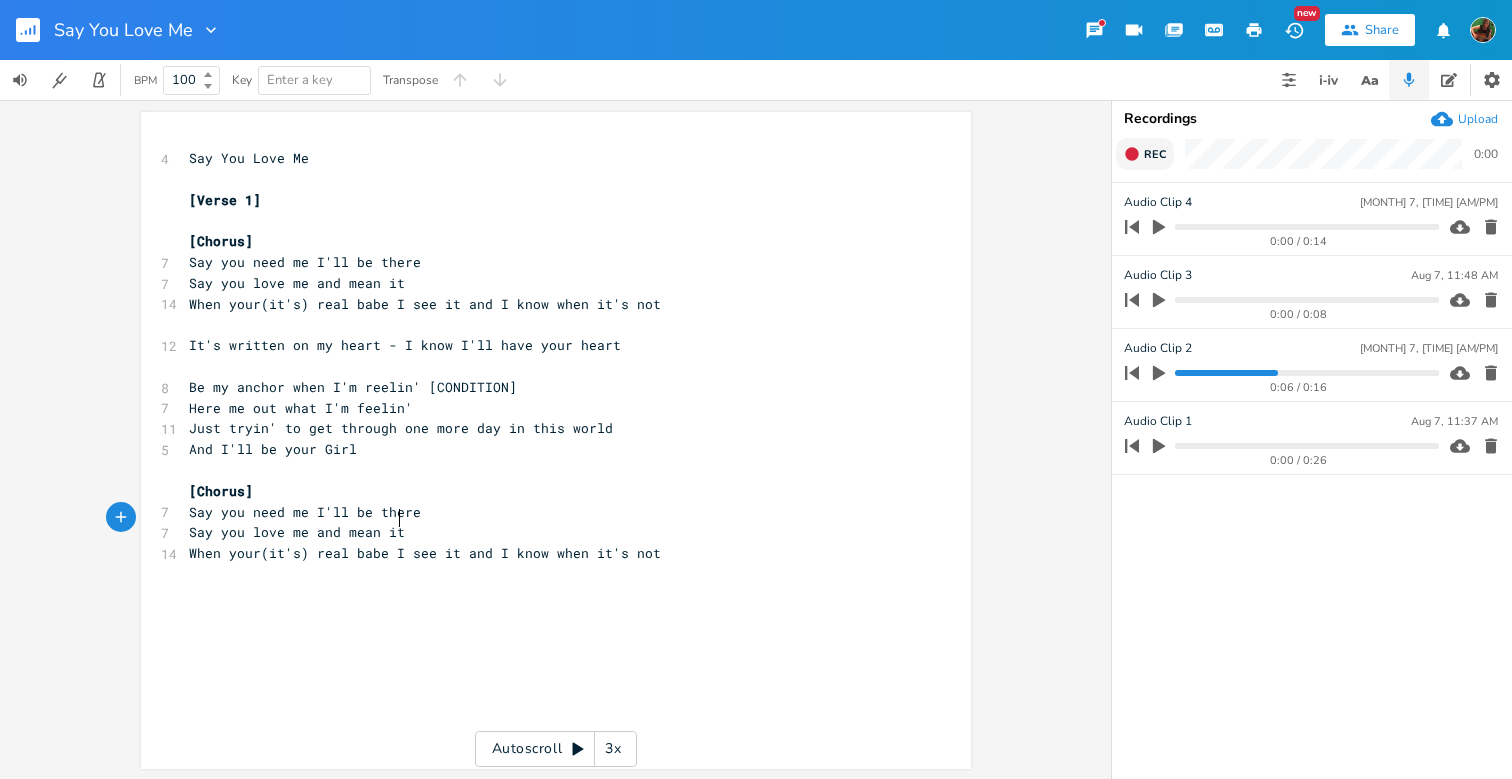 click on "Say you love me and mean it" at bounding box center [546, 532] 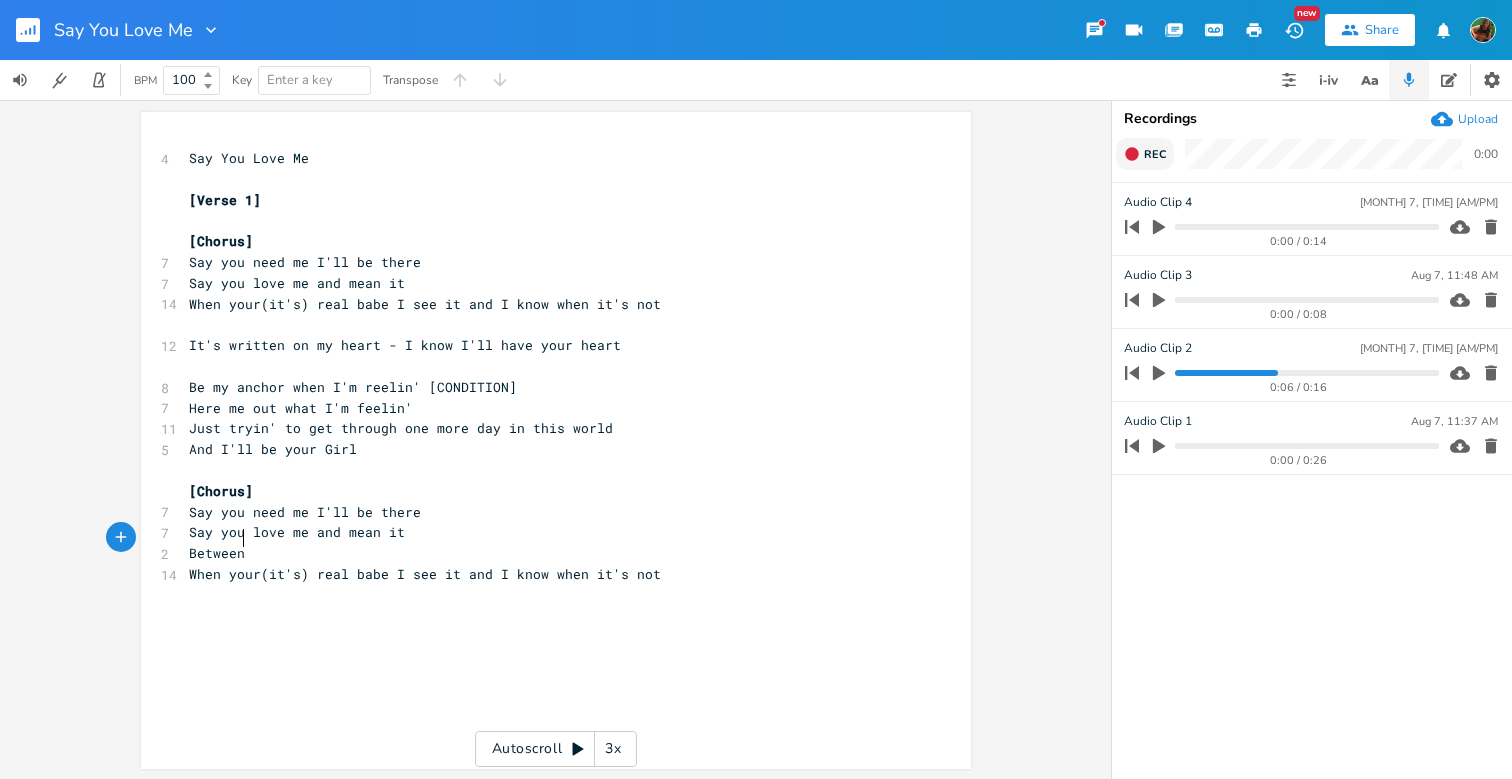 scroll, scrollTop: 0, scrollLeft: 46, axis: horizontal 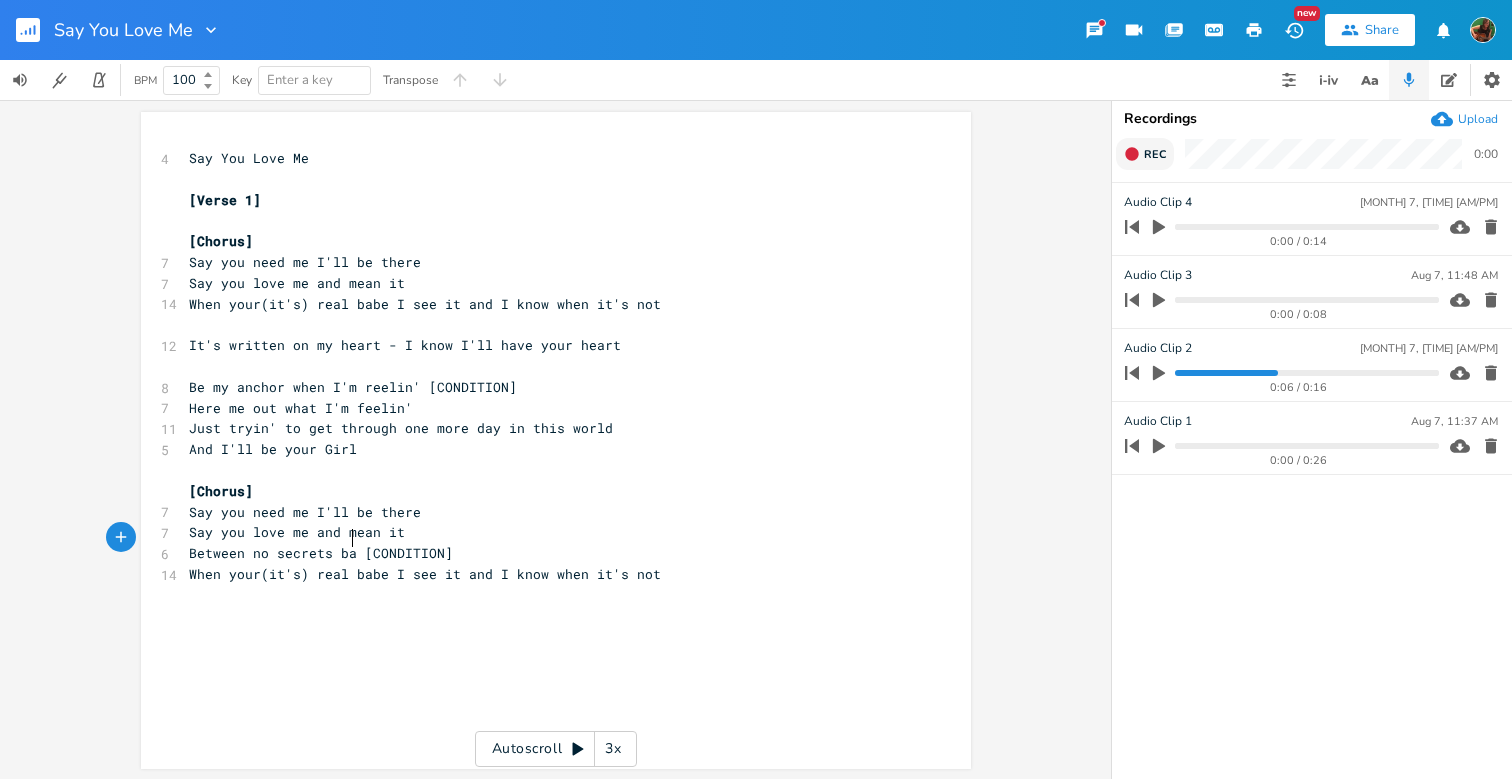 type on "Between no secrets bag" 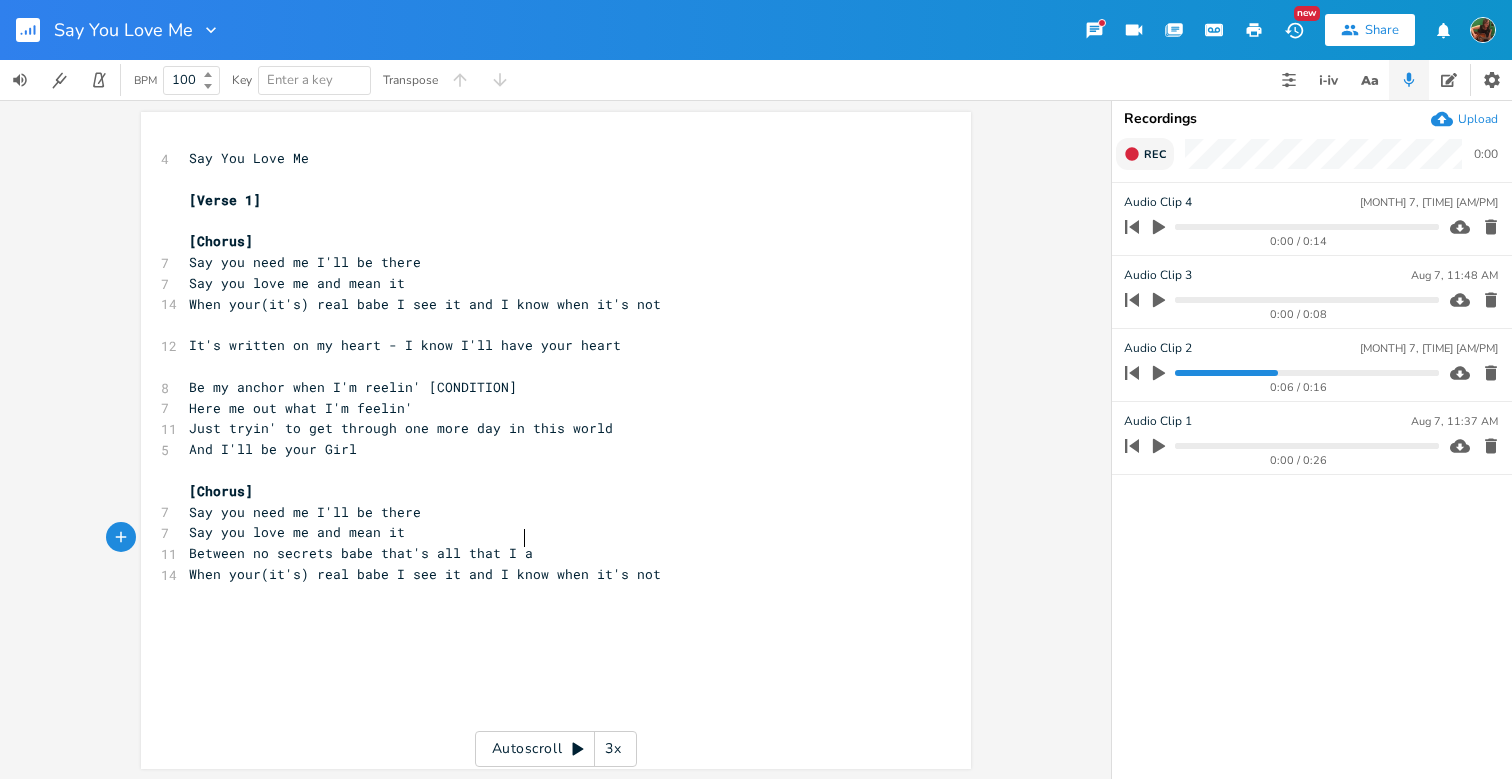 type on "be that's all that I ant [CONDITION]" 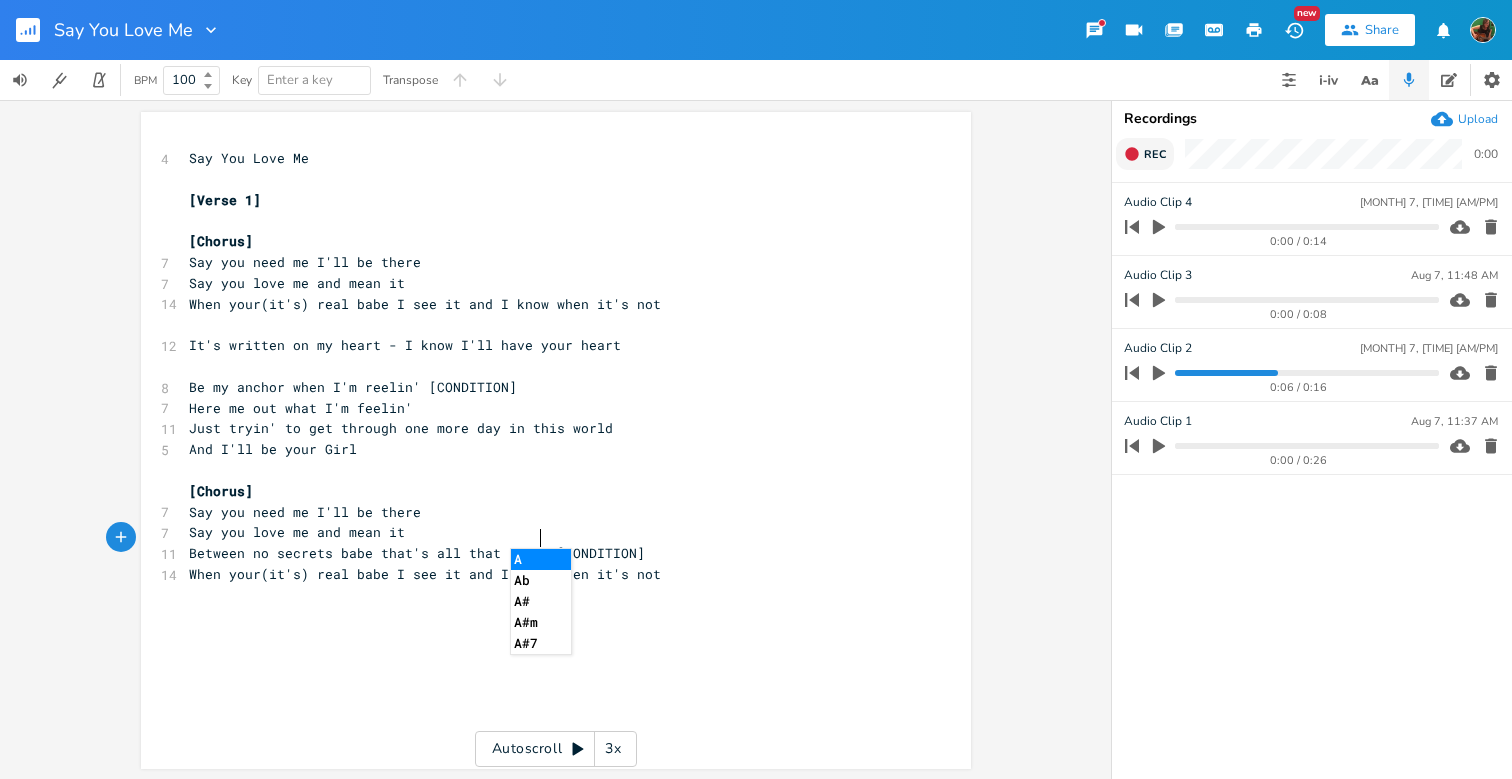scroll, scrollTop: 0, scrollLeft: 104, axis: horizontal 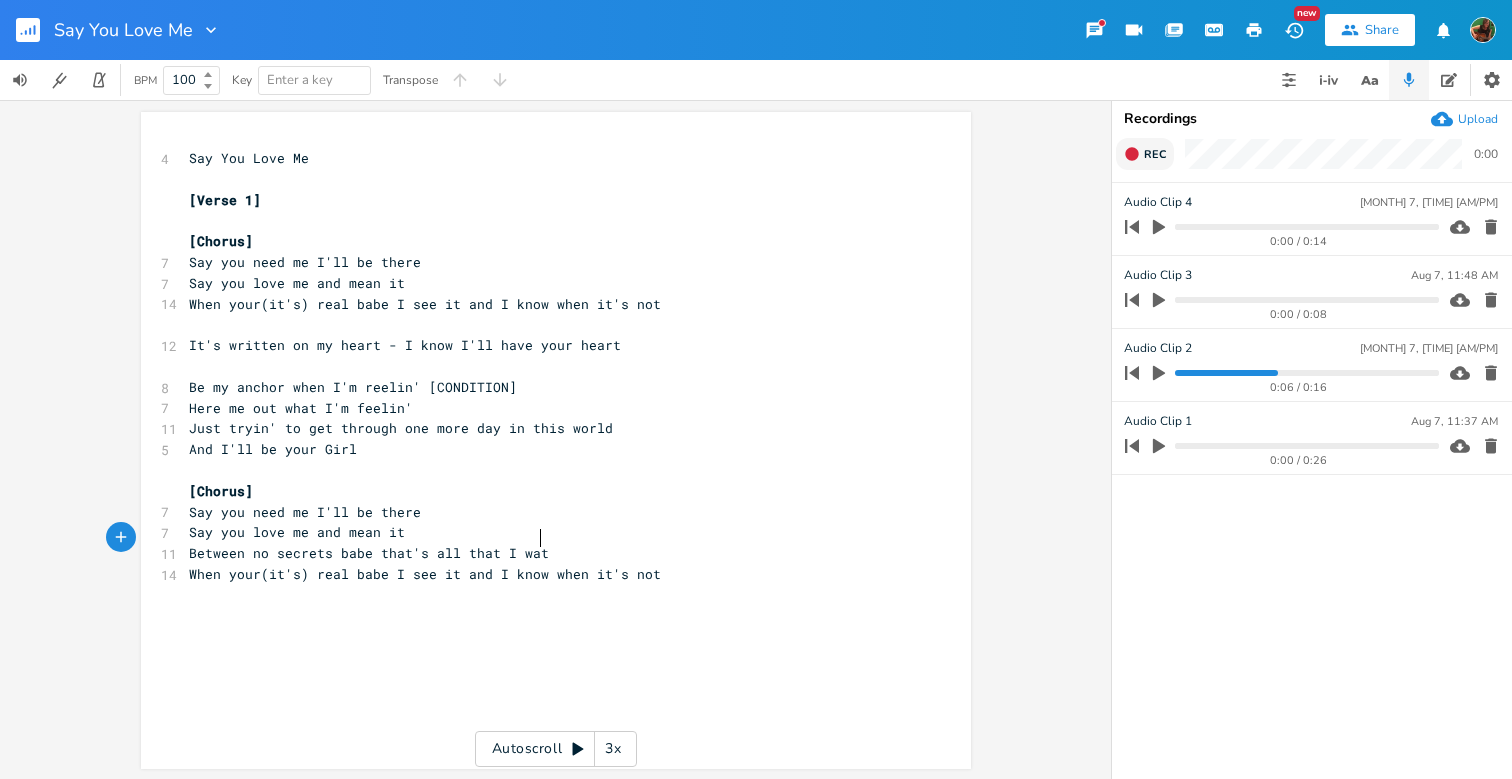type on "watn" 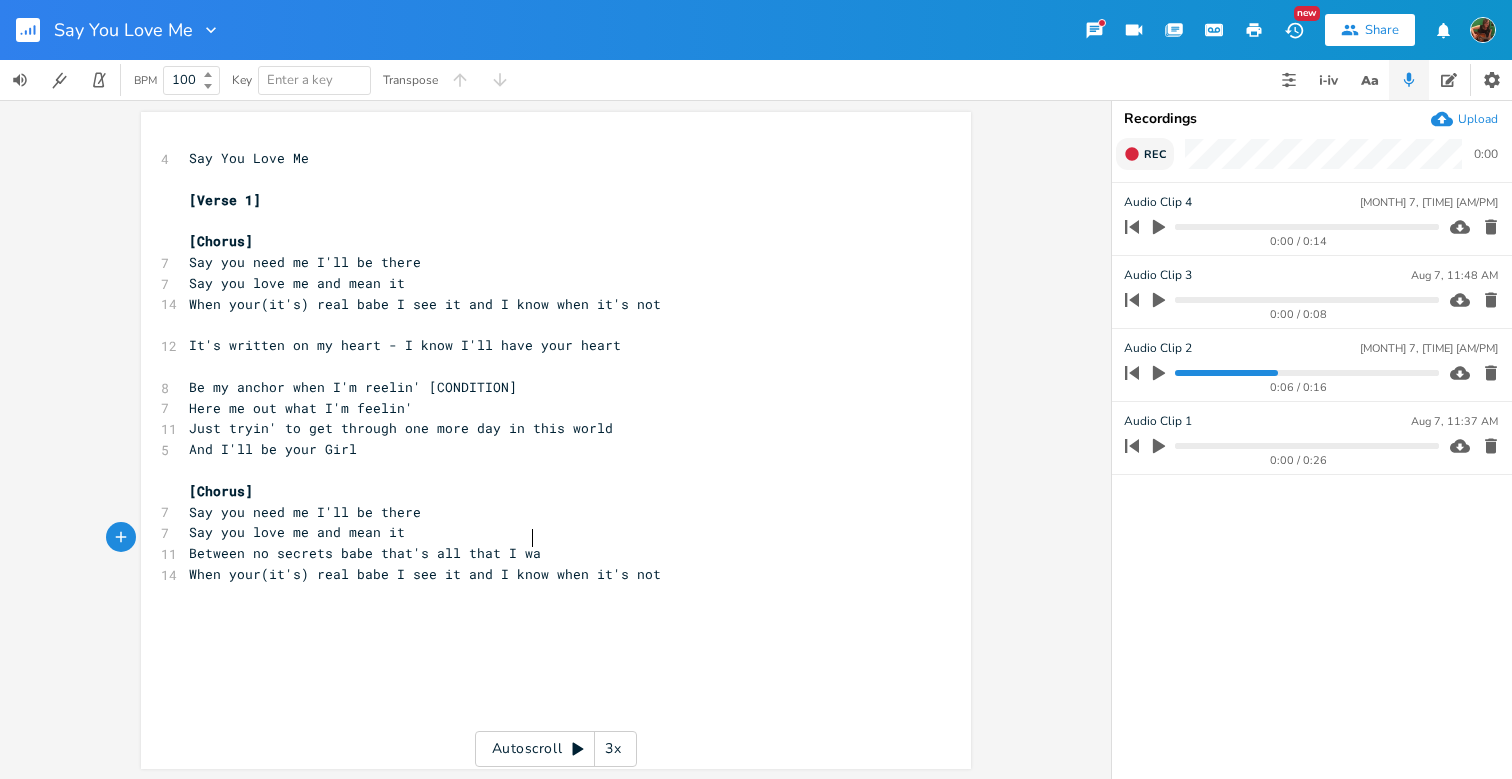 type on "nt" 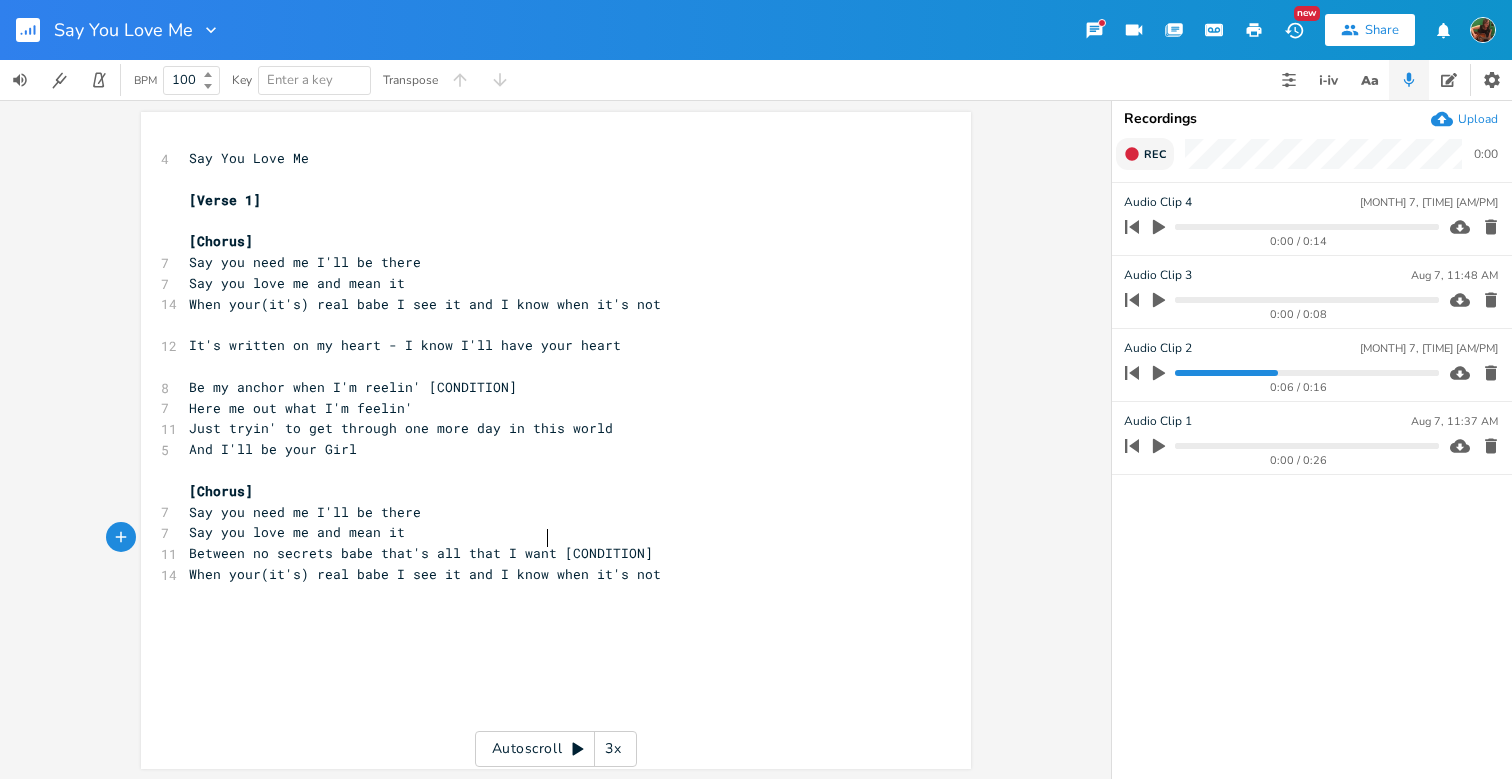 scroll, scrollTop: 0, scrollLeft: 10, axis: horizontal 